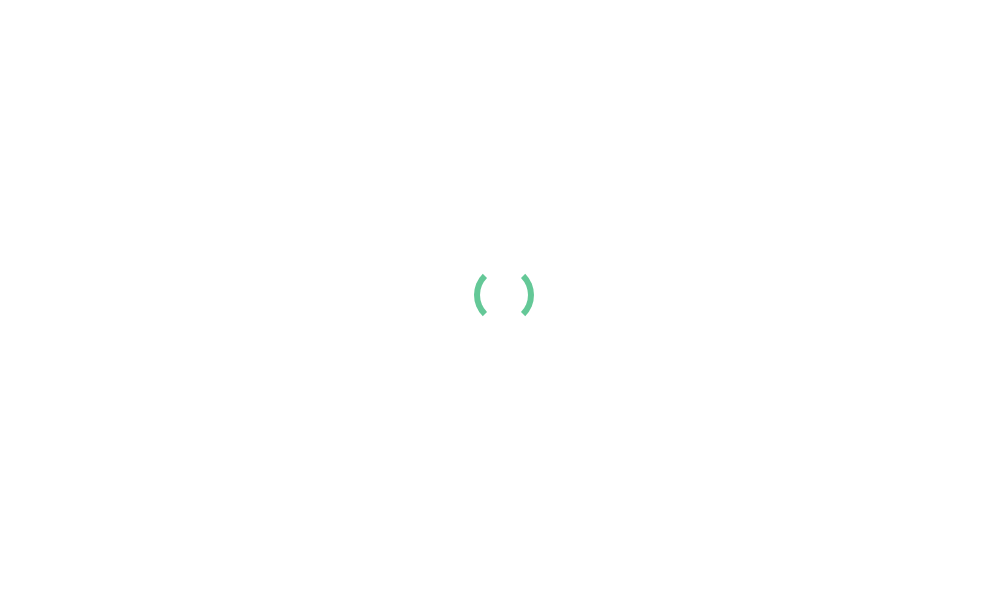 scroll, scrollTop: 0, scrollLeft: 0, axis: both 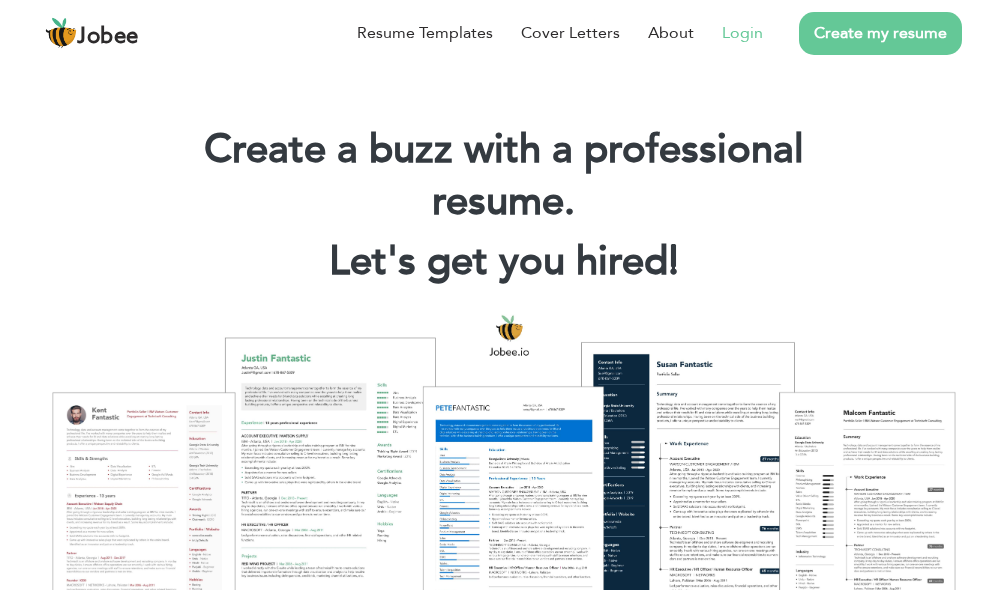 click on "Login" at bounding box center (742, 33) 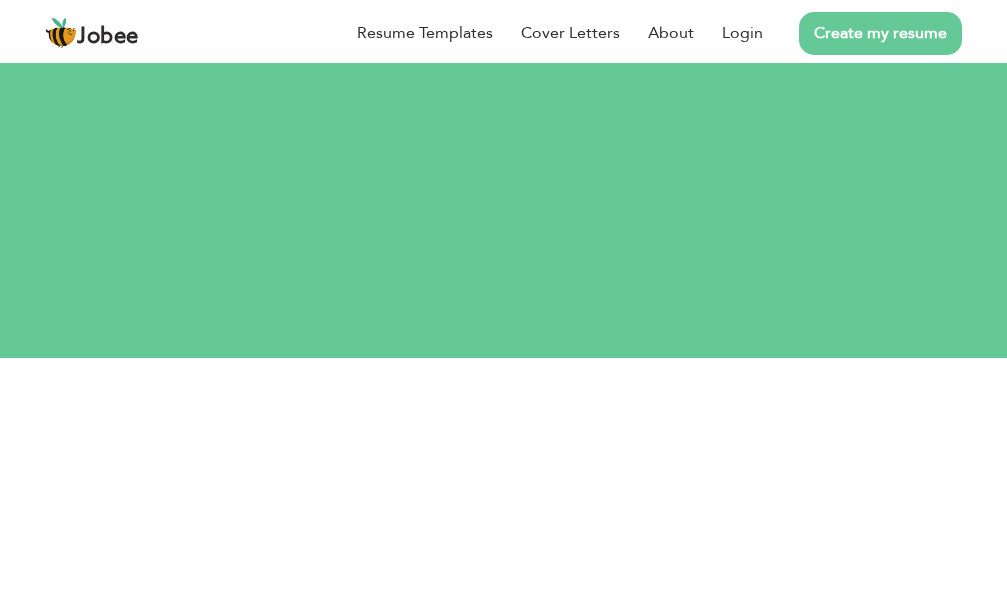 scroll, scrollTop: 0, scrollLeft: 0, axis: both 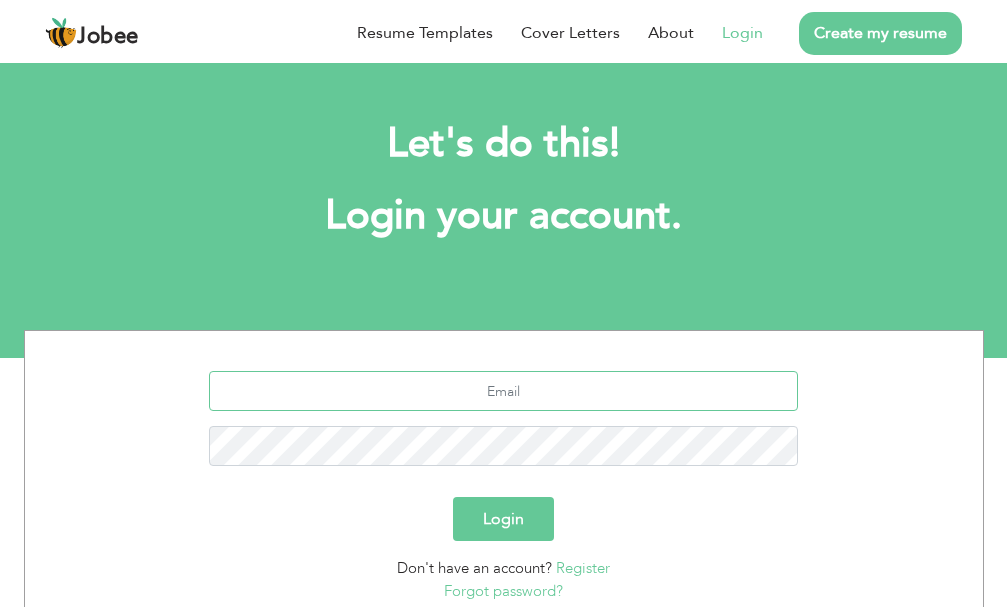 click at bounding box center (503, 391) 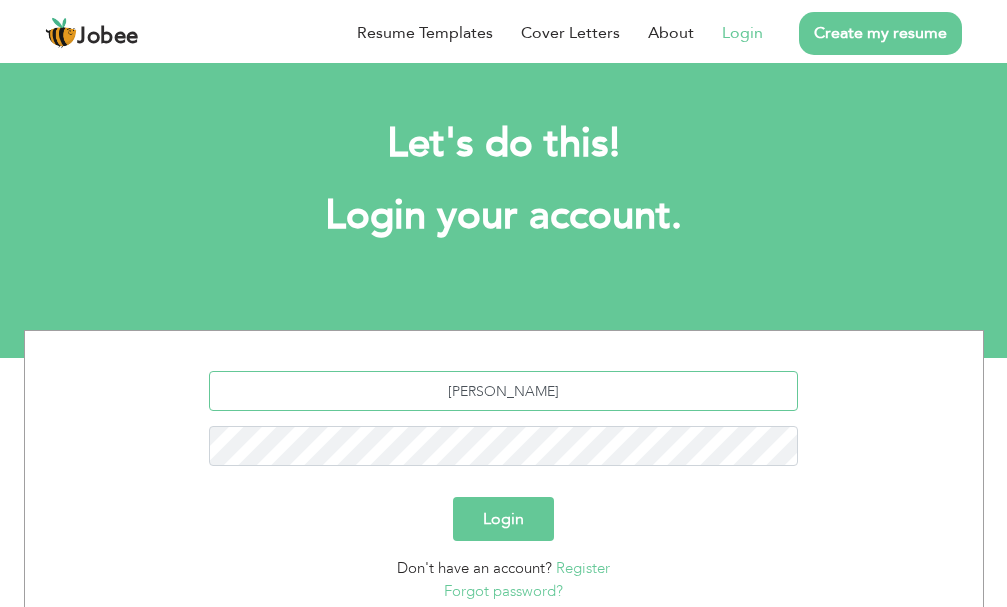 type on "[EMAIL_ADDRESS][DOMAIN_NAME]" 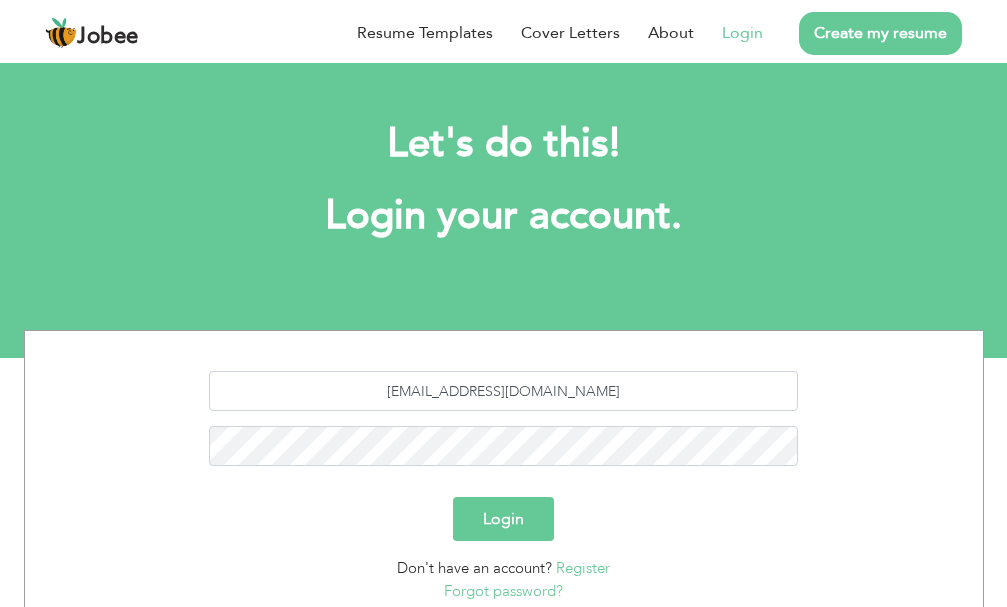 click on "Login" at bounding box center (503, 519) 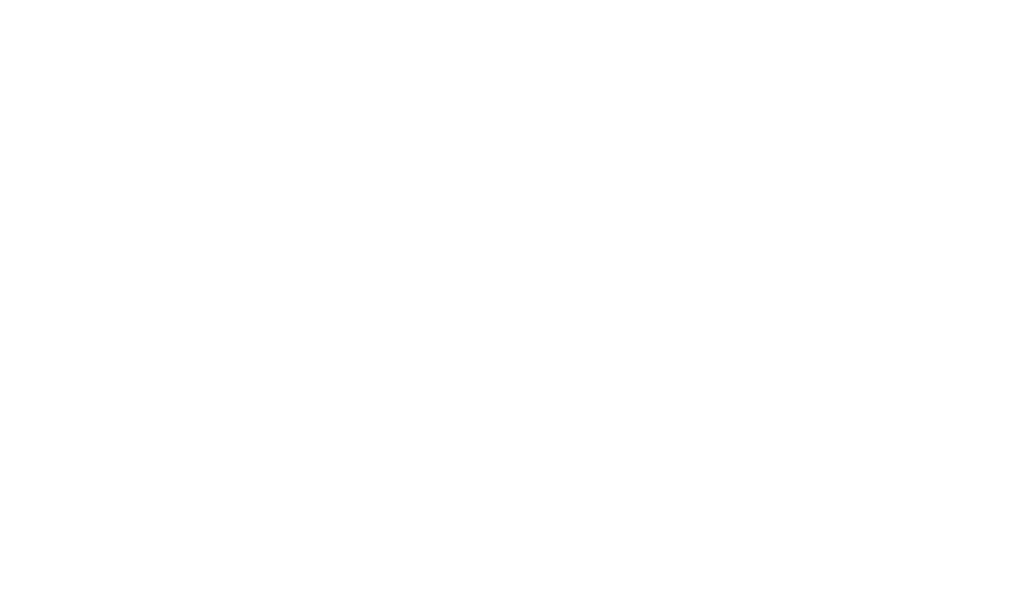 scroll, scrollTop: 0, scrollLeft: 0, axis: both 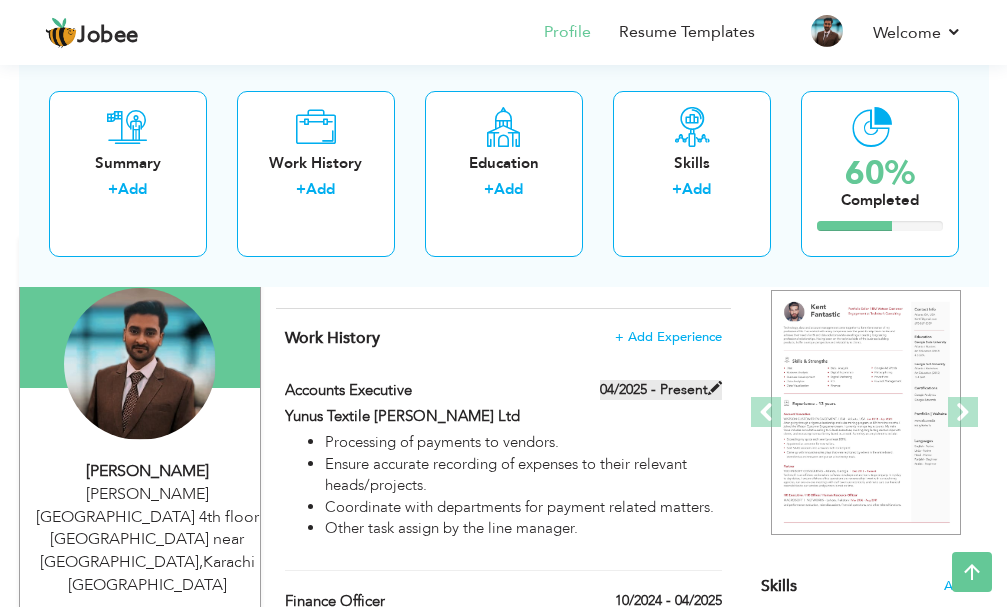 click at bounding box center [715, 388] 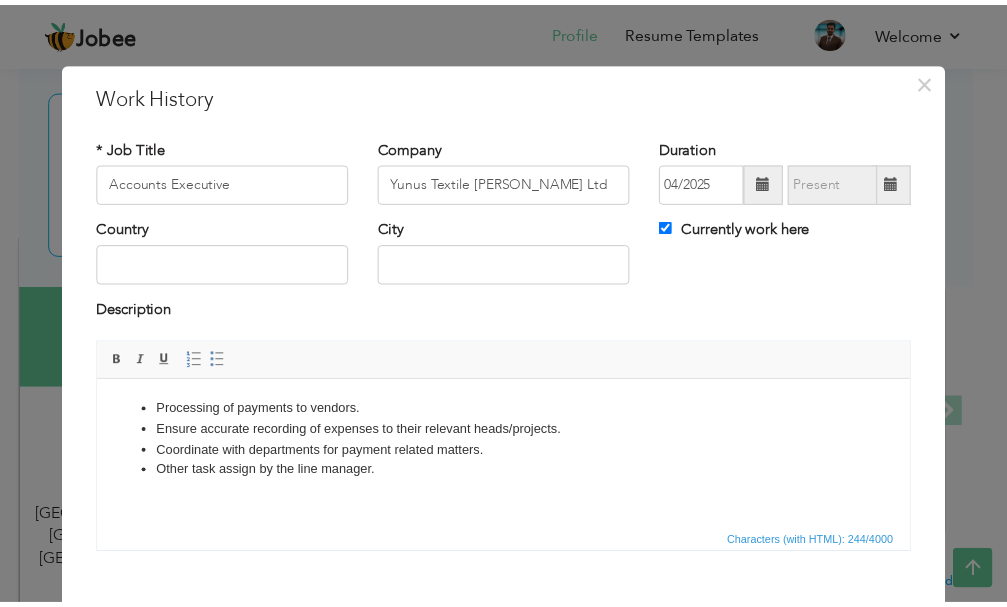 scroll, scrollTop: 110, scrollLeft: 0, axis: vertical 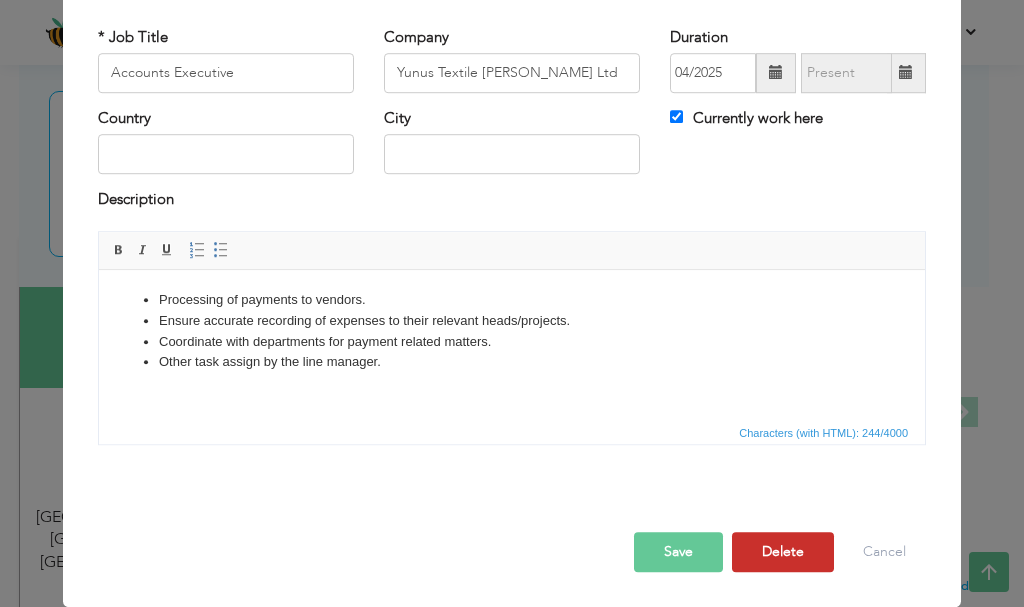 click on "Delete" at bounding box center [783, 552] 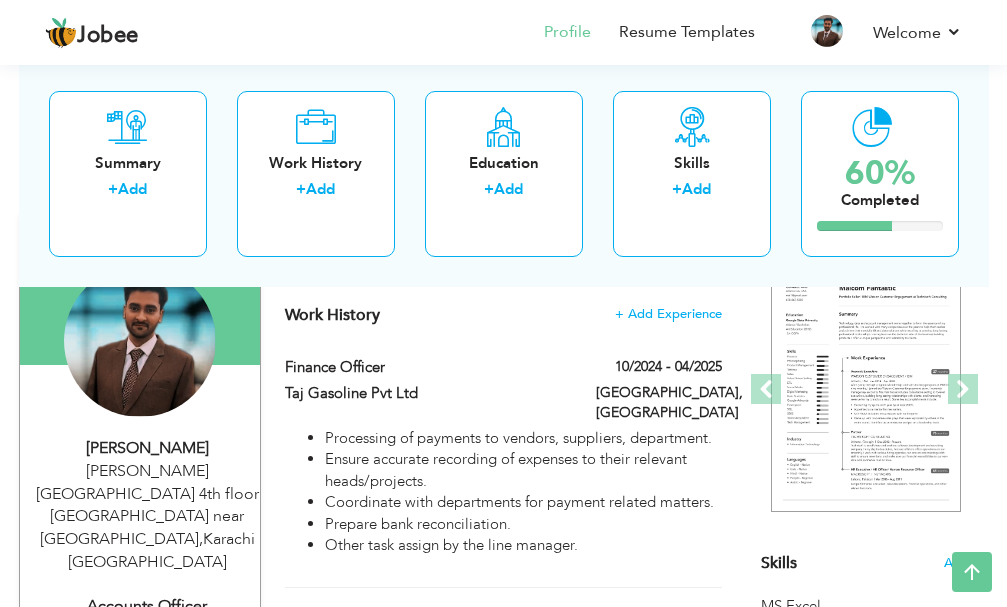 scroll, scrollTop: 202, scrollLeft: 0, axis: vertical 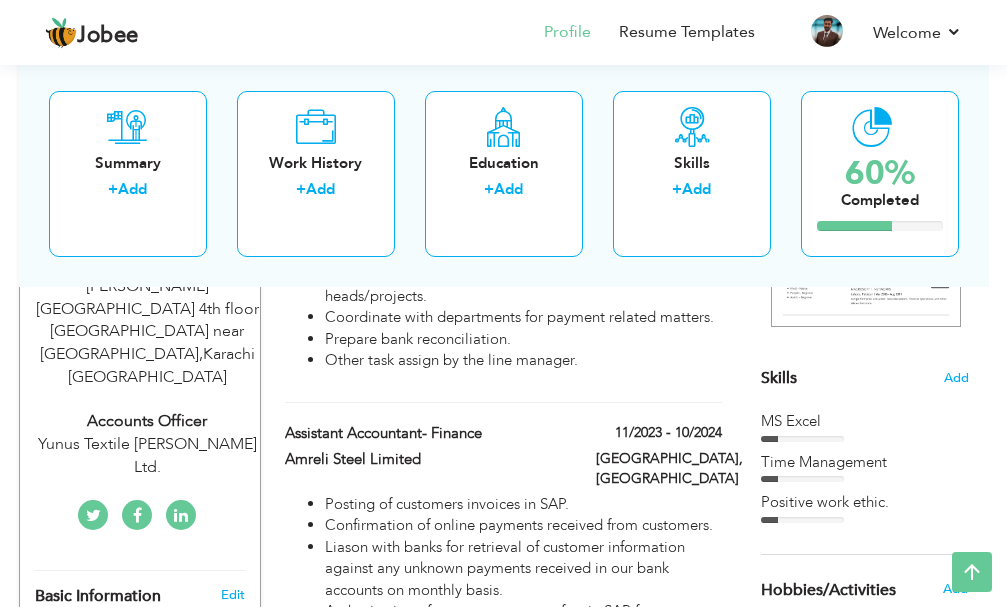 click on "Yunus Textile Mills Ltd." at bounding box center (148, 456) 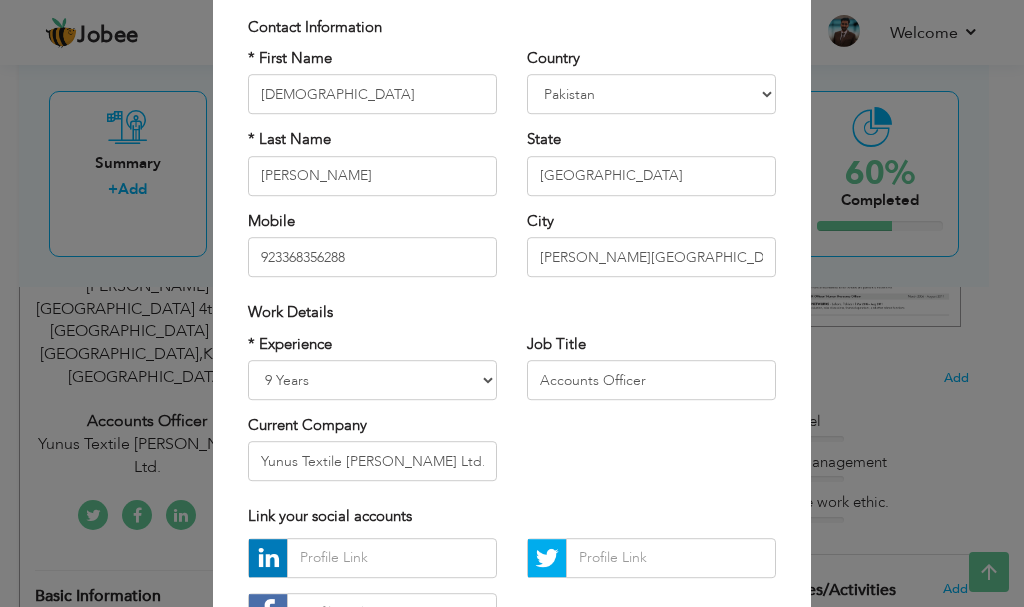 scroll, scrollTop: 132, scrollLeft: 0, axis: vertical 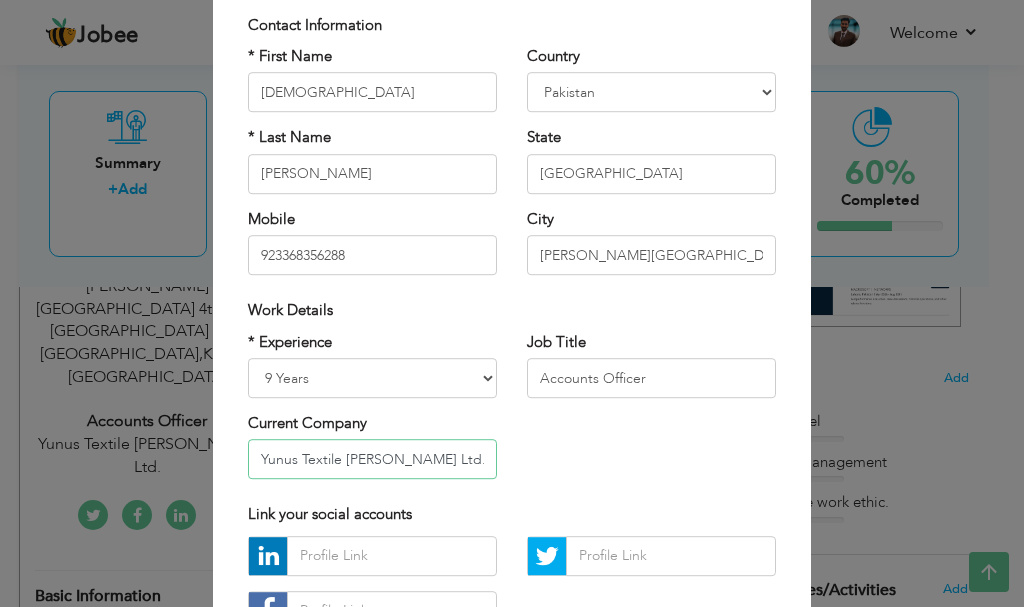 click on "Yunus Textile Mills Ltd." at bounding box center [372, 460] 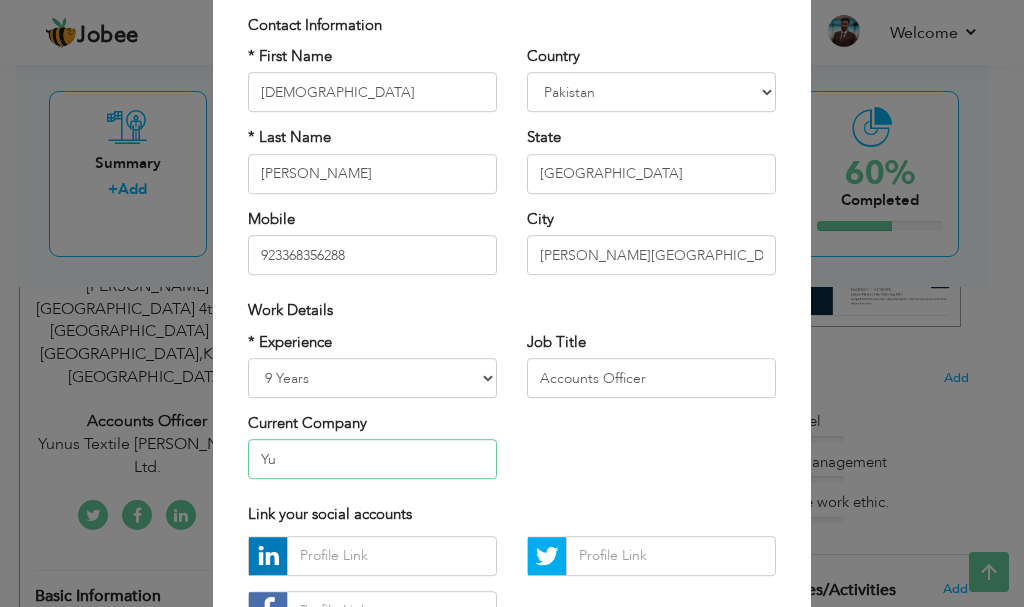 type on "Y" 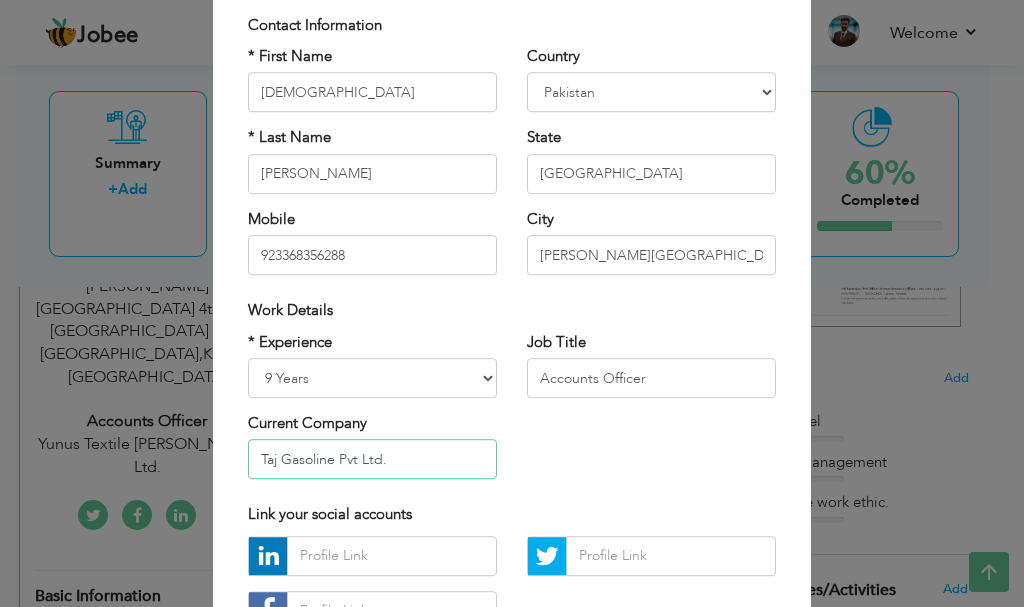 type on "Taj Gasoline Pvt Ltd." 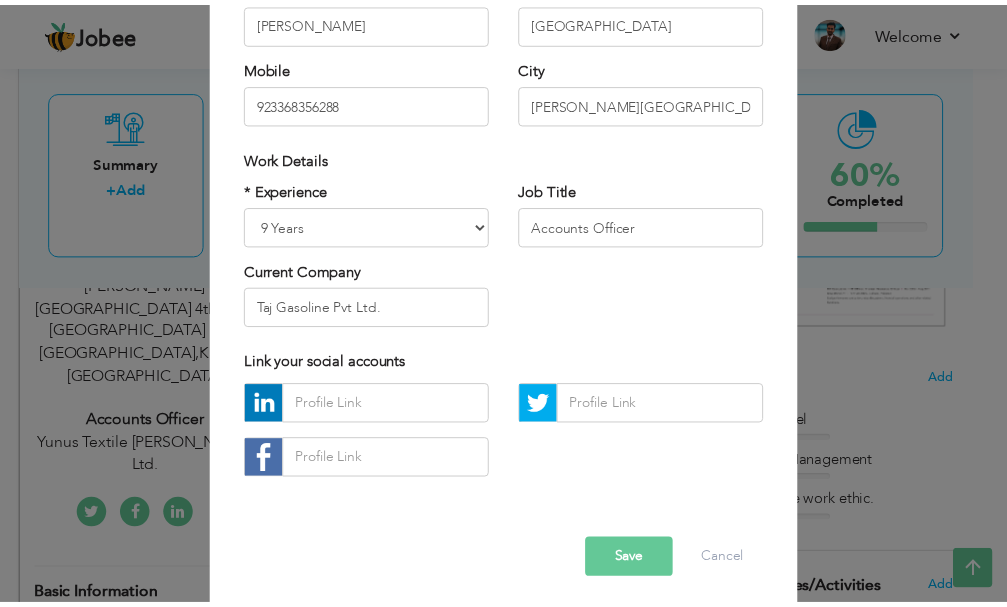 scroll, scrollTop: 292, scrollLeft: 0, axis: vertical 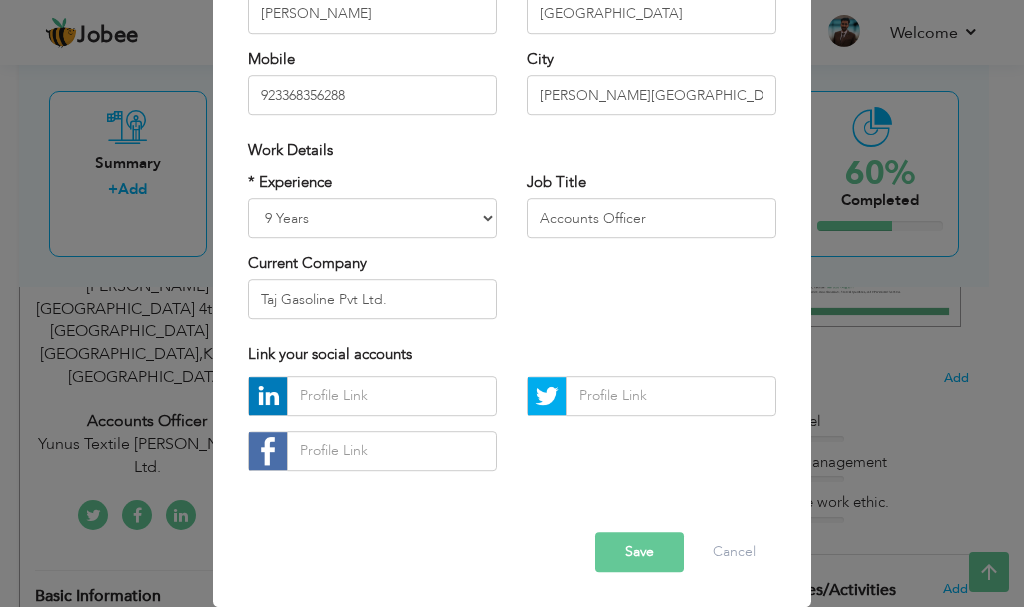 click on "Save" at bounding box center (639, 552) 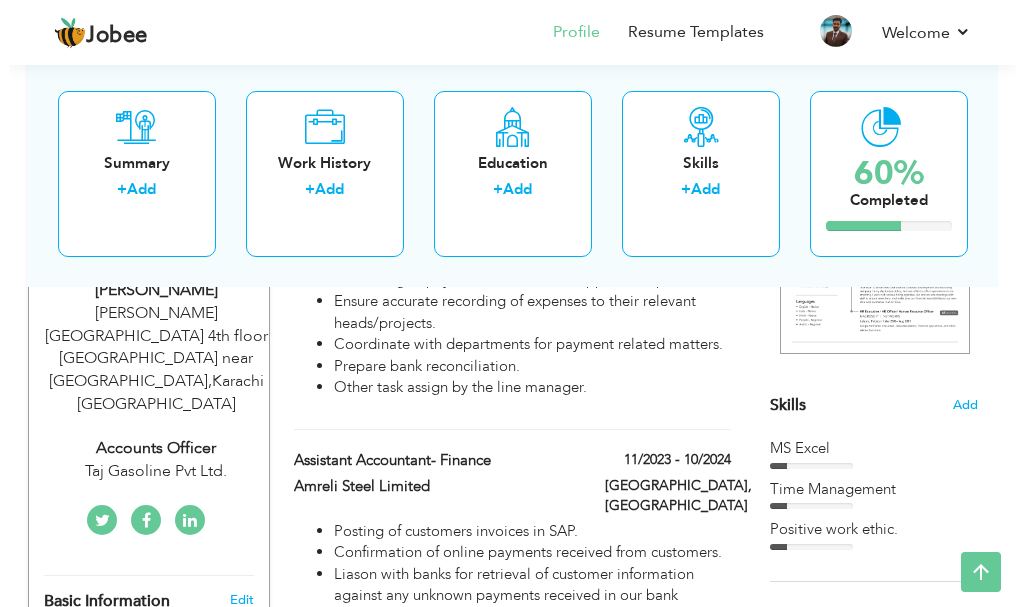 scroll, scrollTop: 359, scrollLeft: 0, axis: vertical 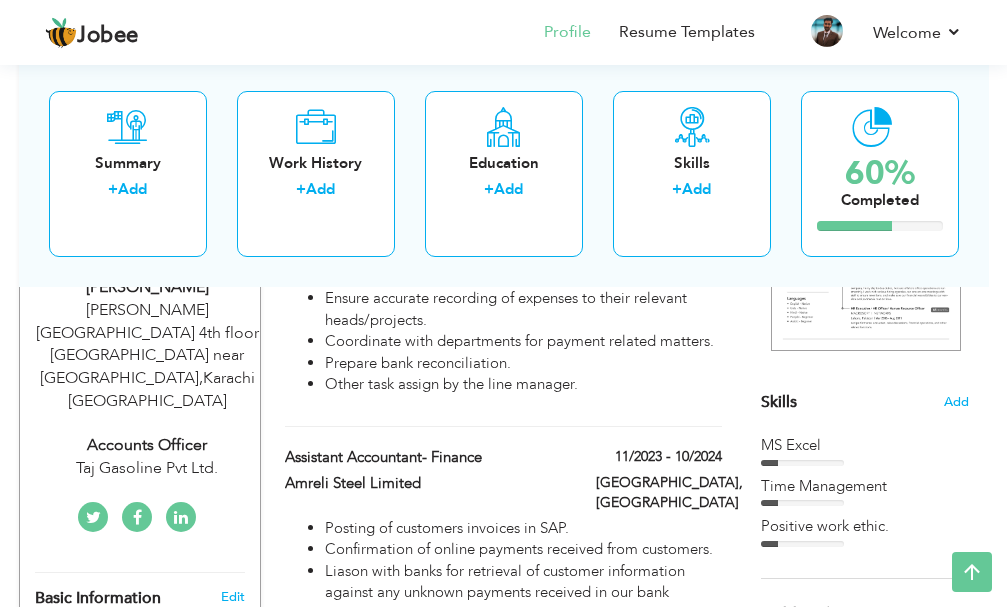 click on "Taj Gasoline Pvt Ltd." at bounding box center (148, 468) 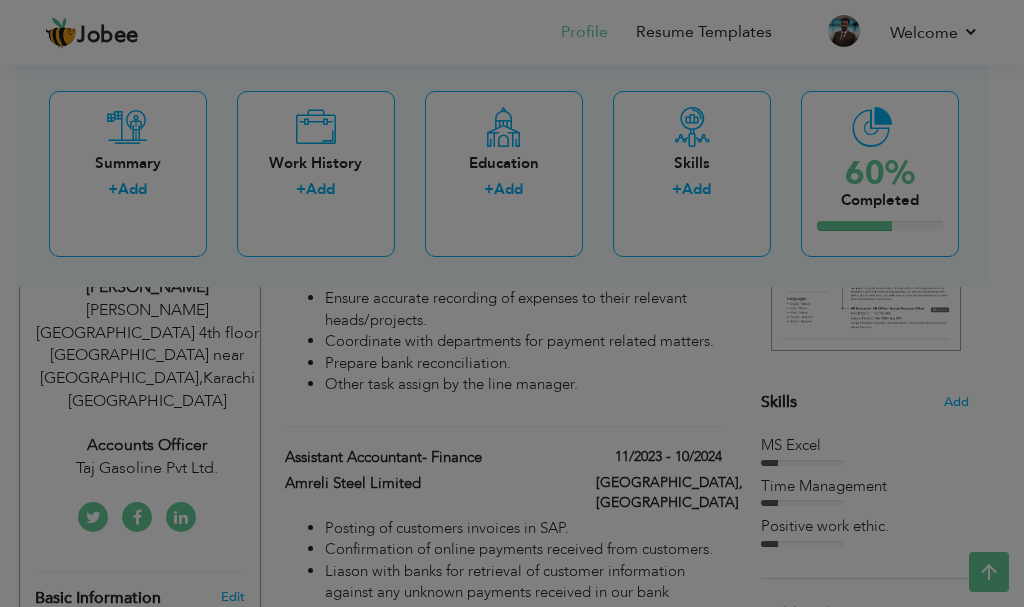 scroll, scrollTop: 0, scrollLeft: 0, axis: both 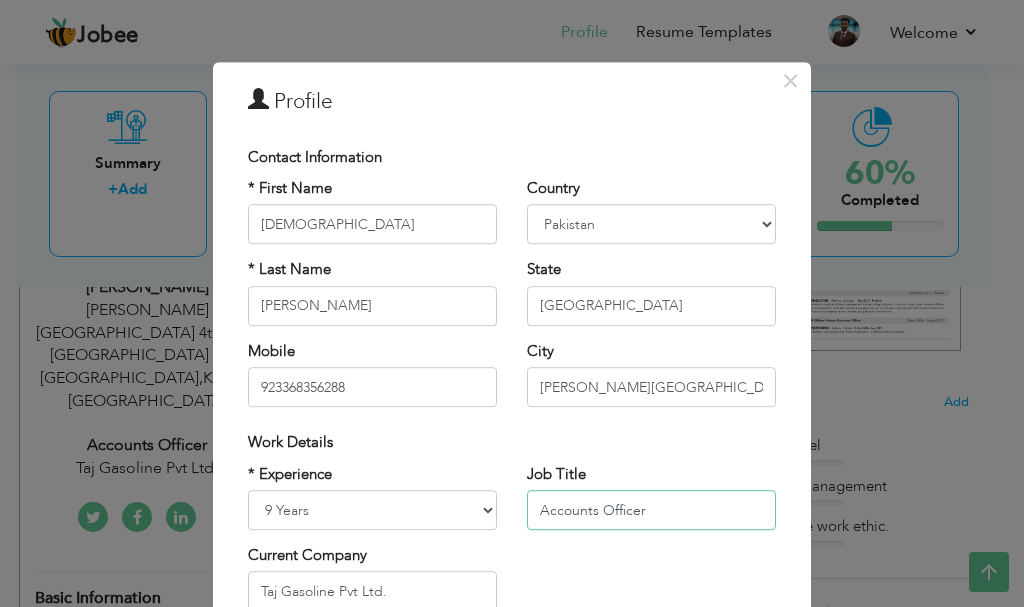 click on "Accounts Officer" at bounding box center [651, 510] 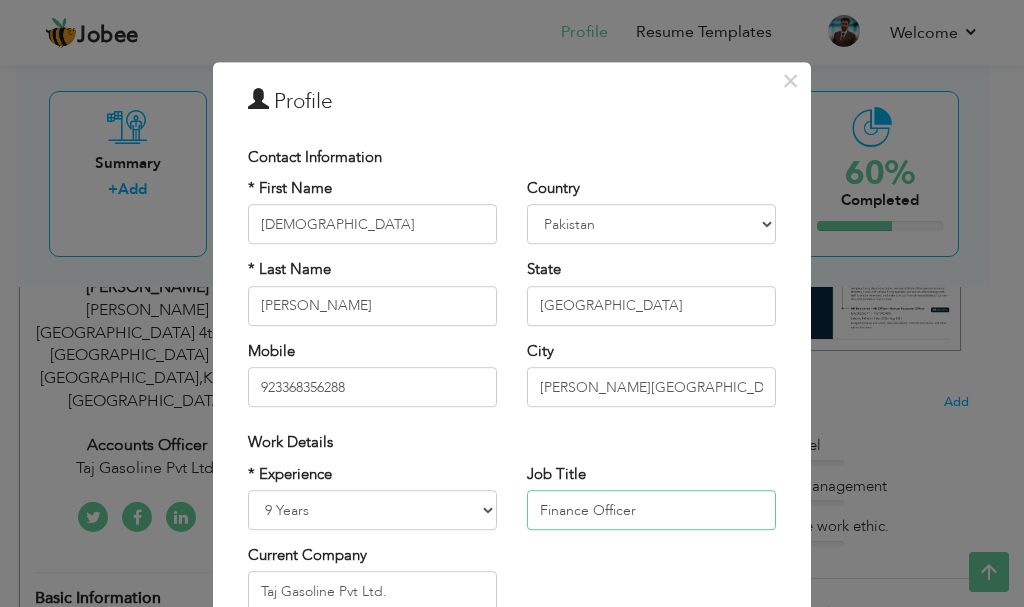 type on "Finance Officer" 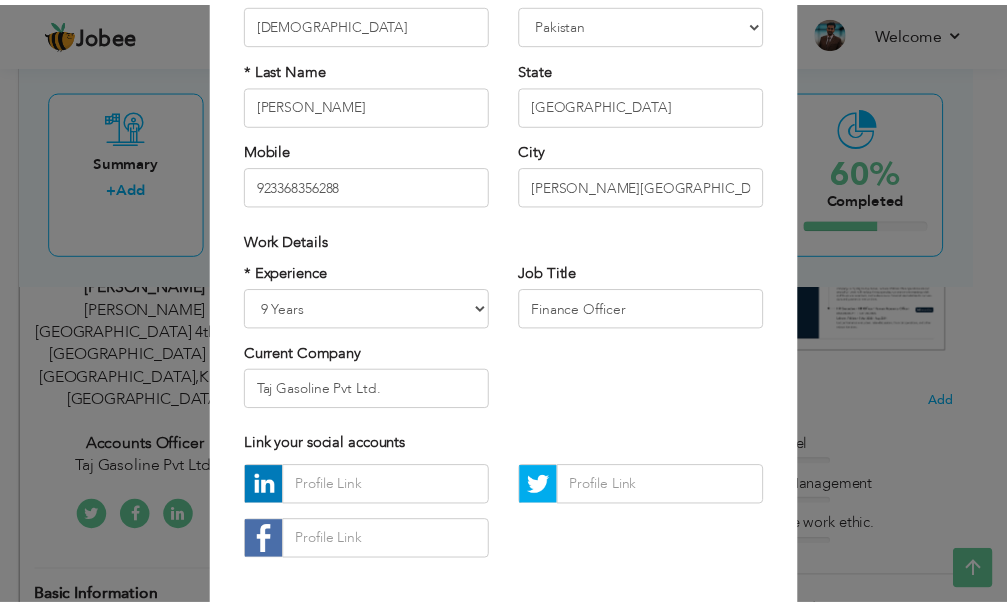 scroll, scrollTop: 270, scrollLeft: 0, axis: vertical 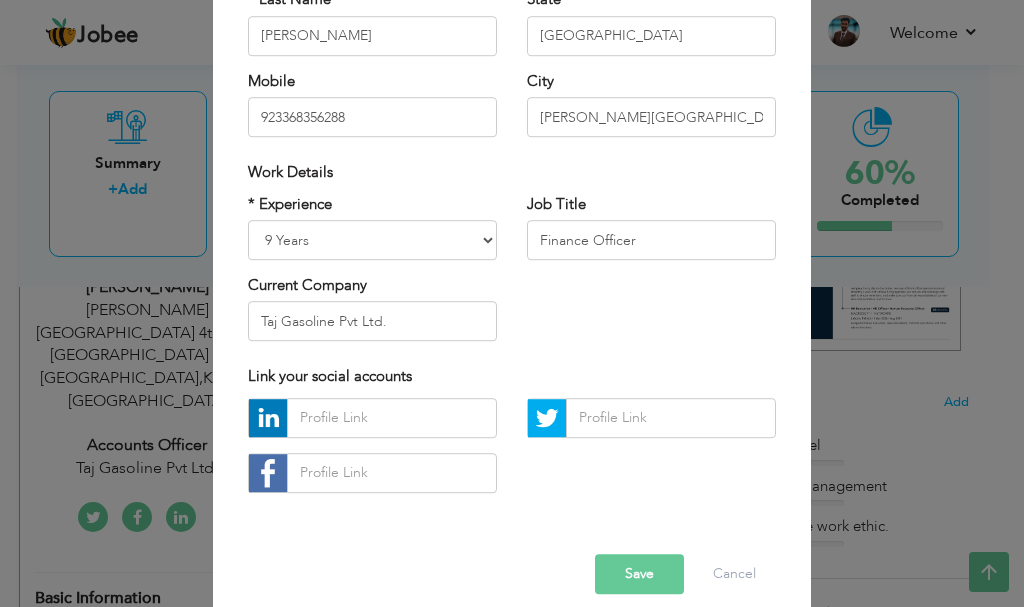 click on "Save" at bounding box center (639, 574) 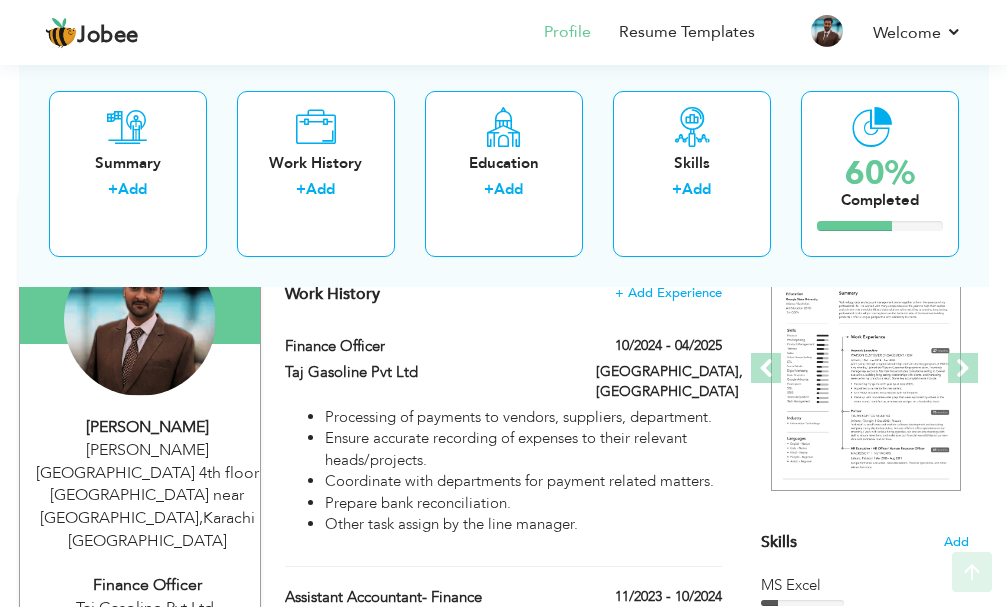 scroll, scrollTop: 0, scrollLeft: 0, axis: both 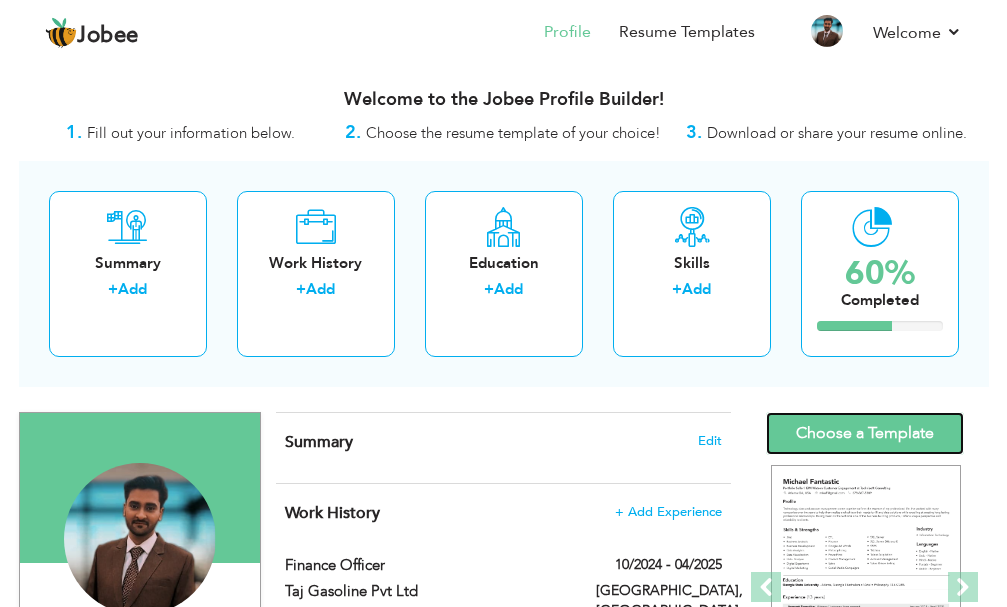 click on "Choose a Template" at bounding box center [865, 433] 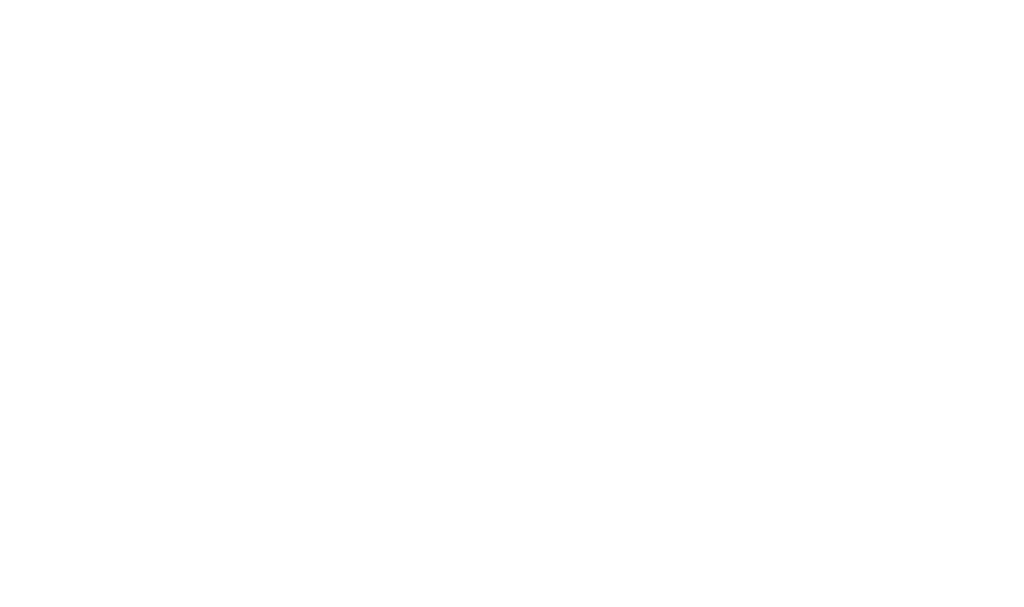 scroll, scrollTop: 0, scrollLeft: 0, axis: both 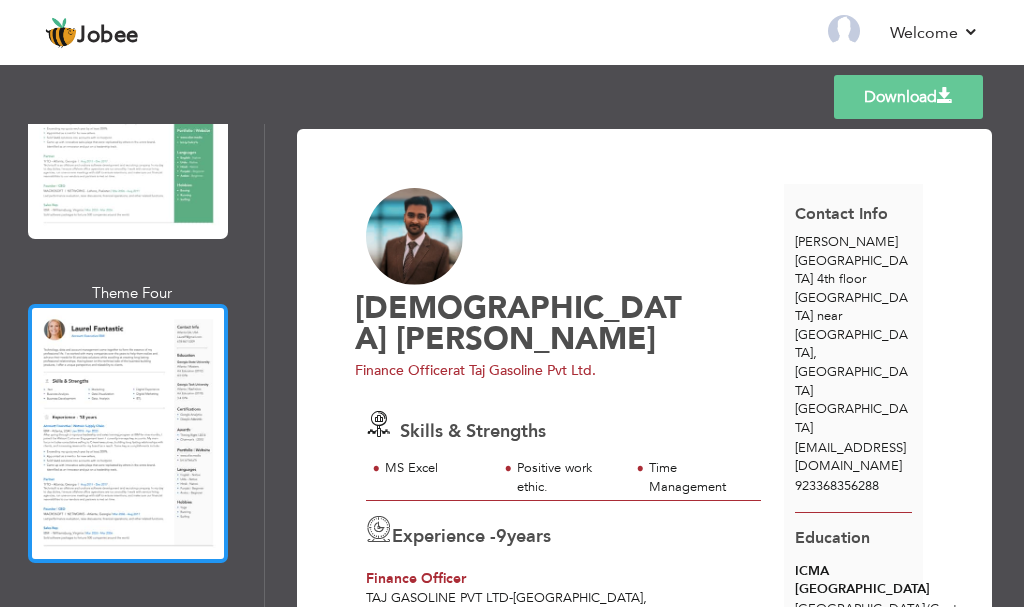 click at bounding box center [128, 433] 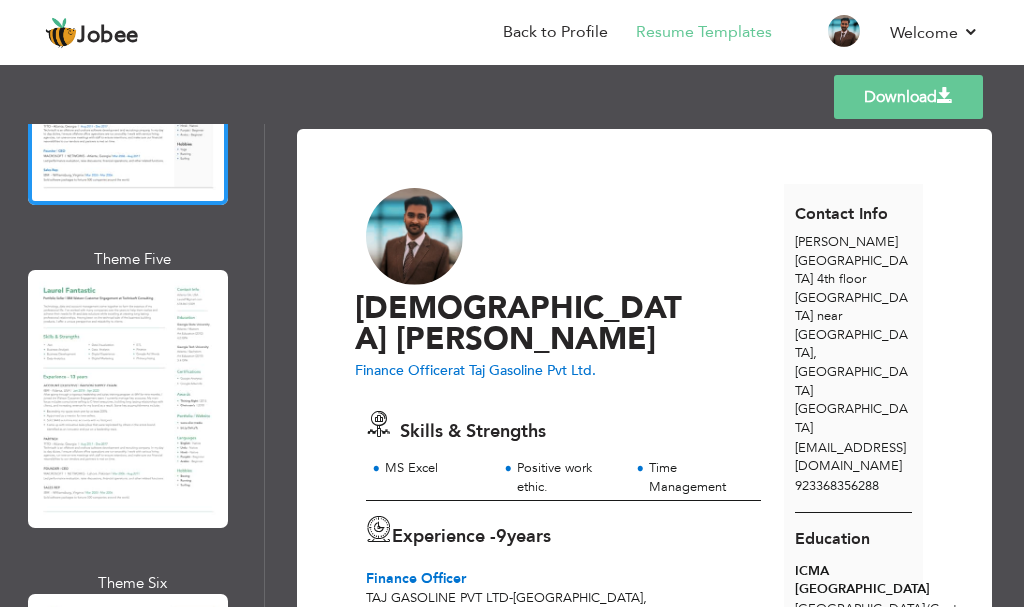 scroll, scrollTop: 1327, scrollLeft: 0, axis: vertical 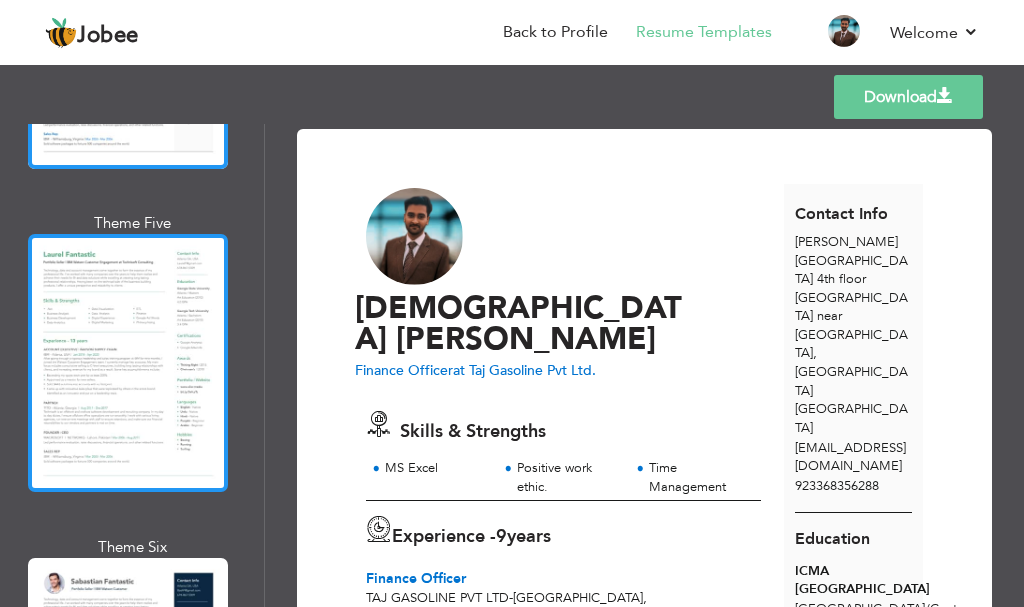 click at bounding box center [128, 363] 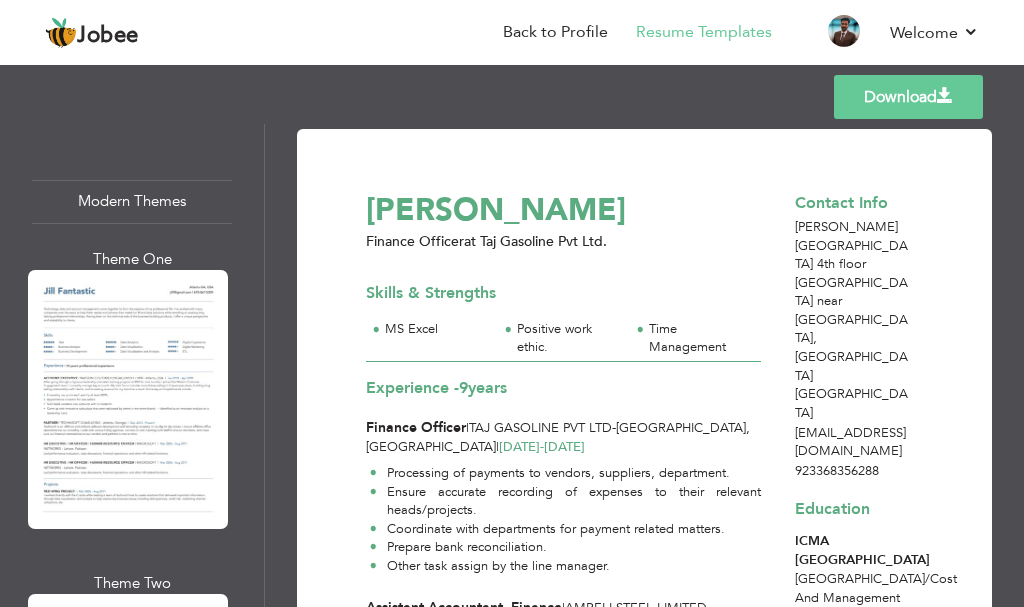 scroll, scrollTop: 2008, scrollLeft: 0, axis: vertical 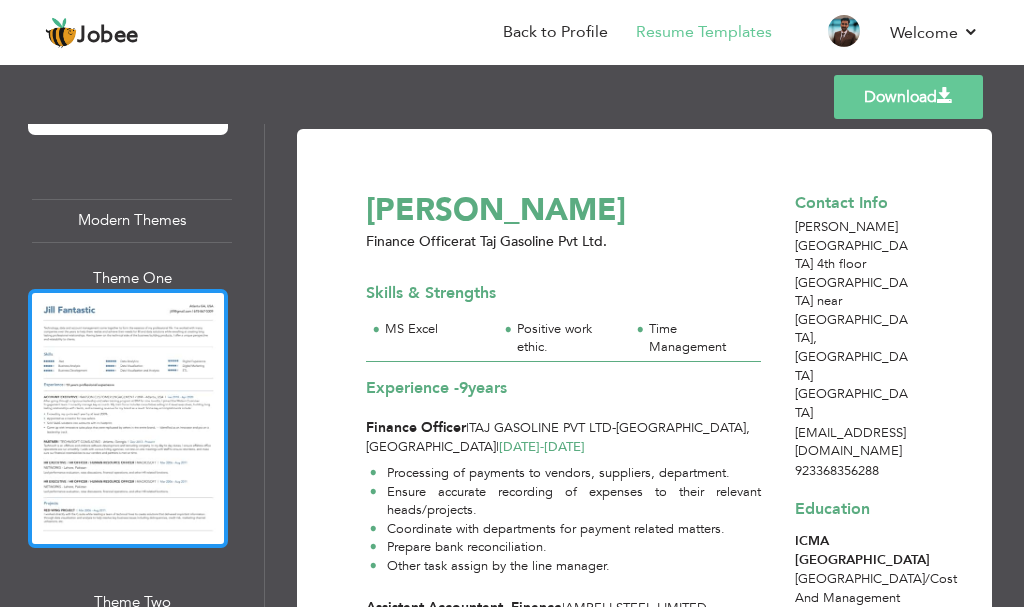 click at bounding box center (128, 418) 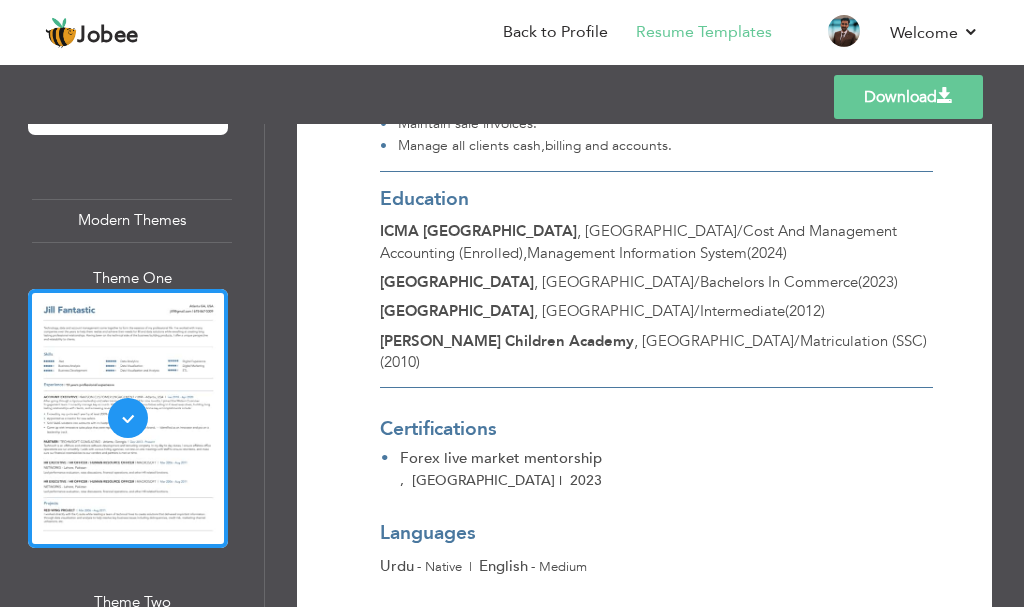 scroll, scrollTop: 1114, scrollLeft: 0, axis: vertical 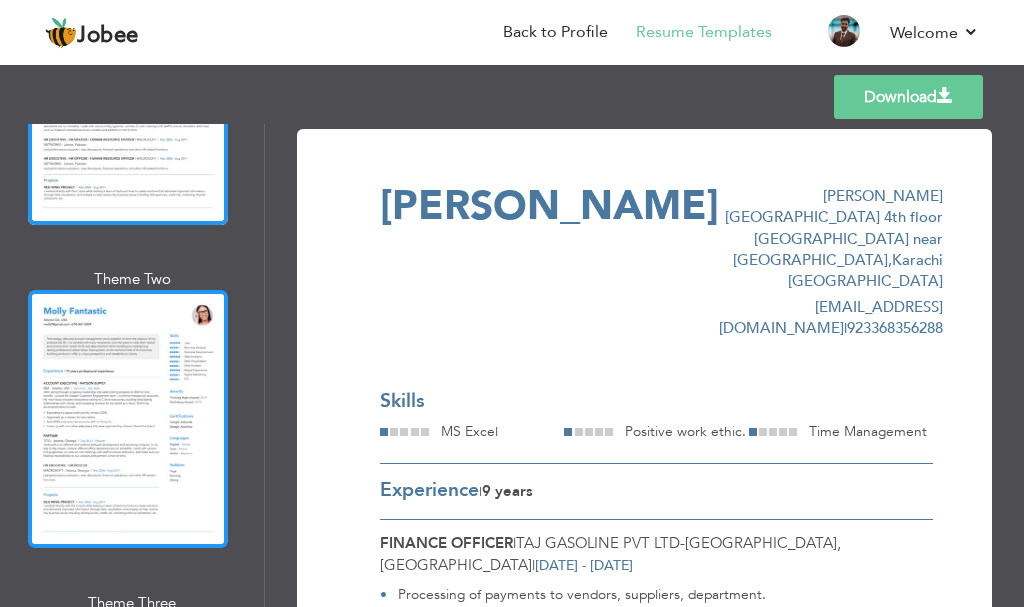 click at bounding box center (128, 419) 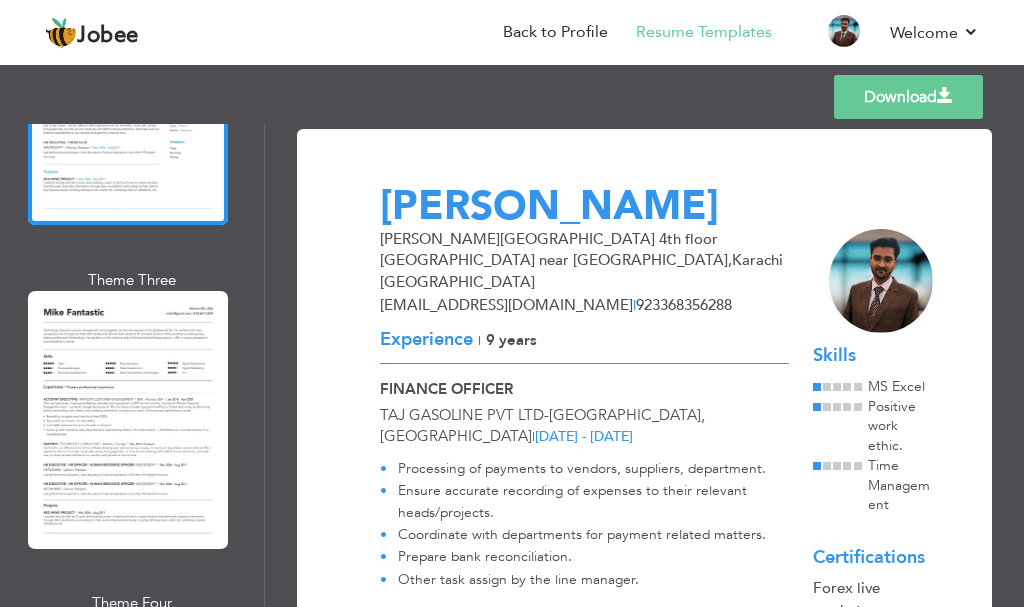 scroll, scrollTop: 2672, scrollLeft: 0, axis: vertical 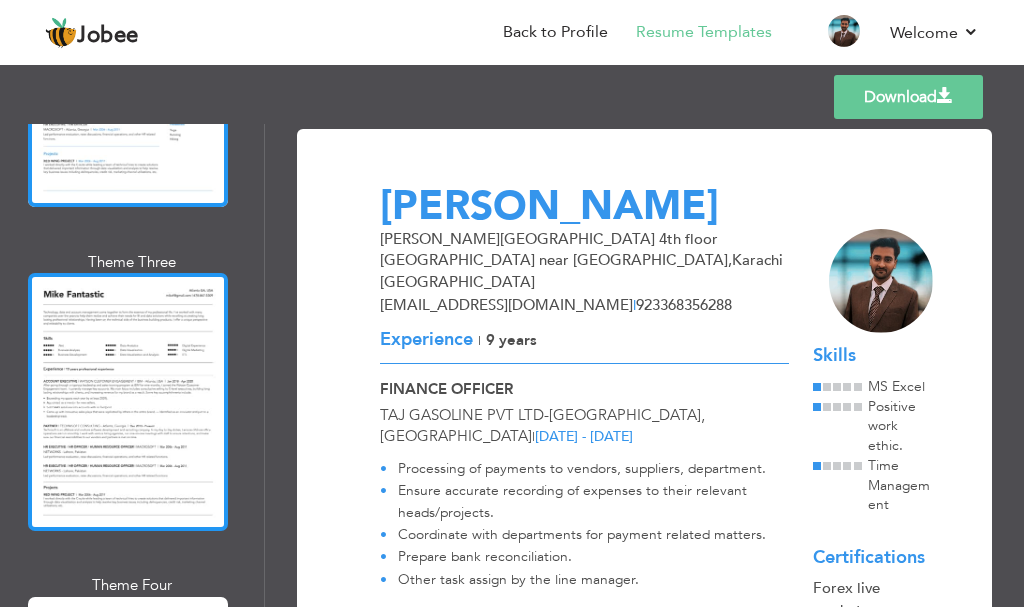 click at bounding box center [128, 402] 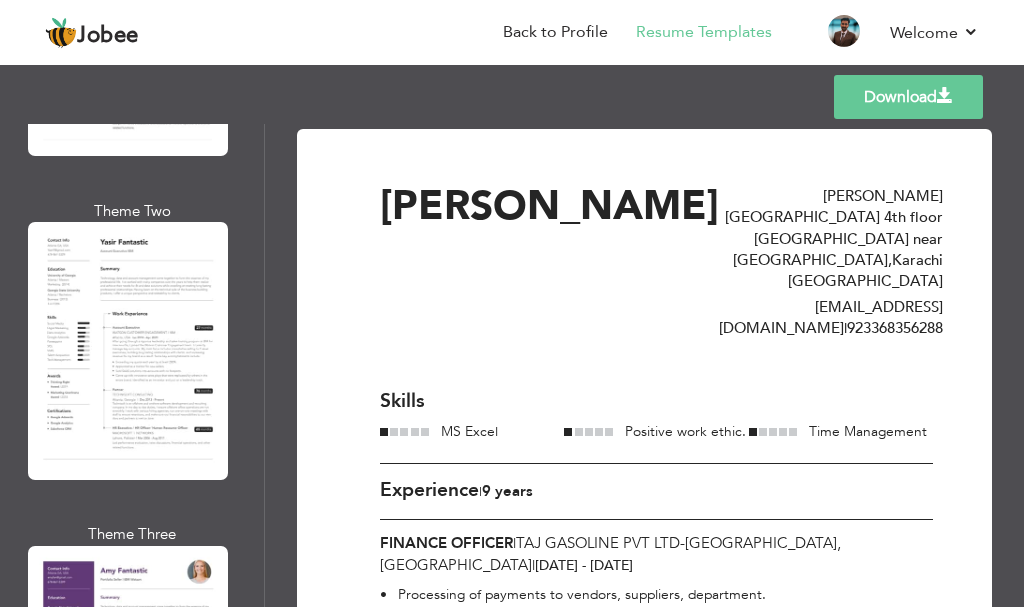 scroll, scrollTop: 3802, scrollLeft: 0, axis: vertical 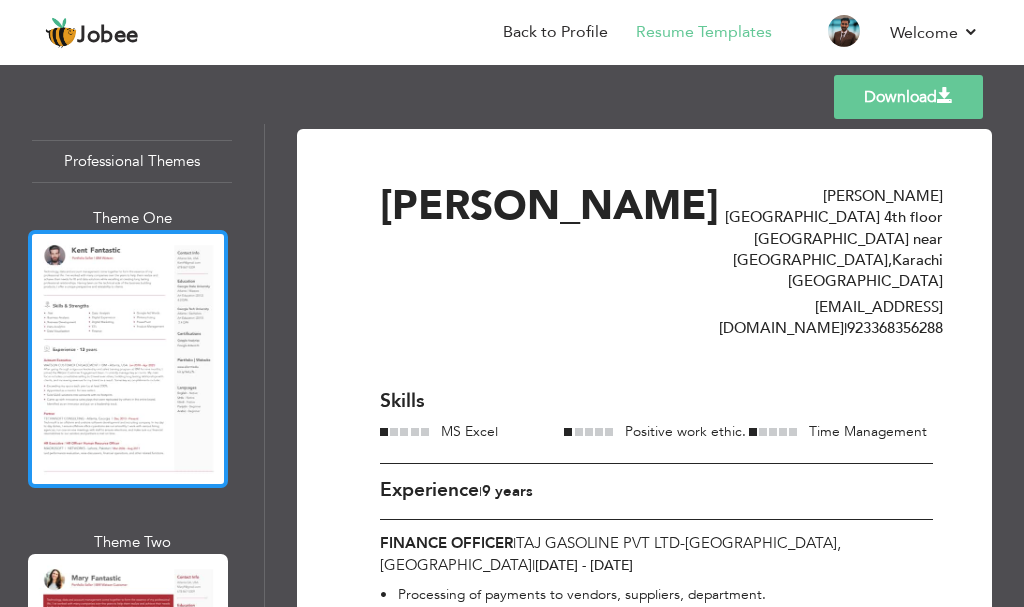 click at bounding box center [128, 359] 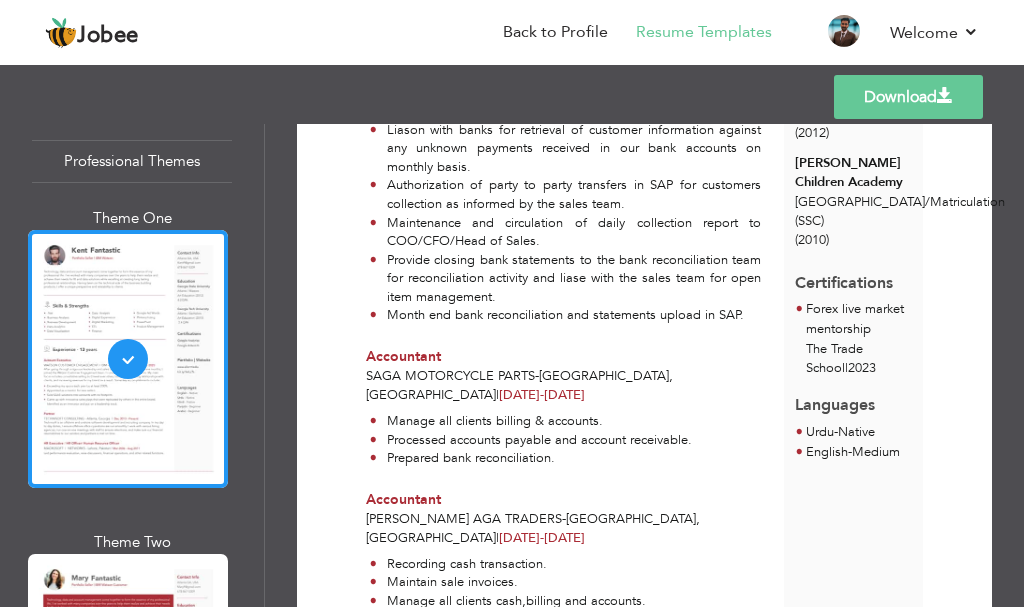 scroll, scrollTop: 751, scrollLeft: 0, axis: vertical 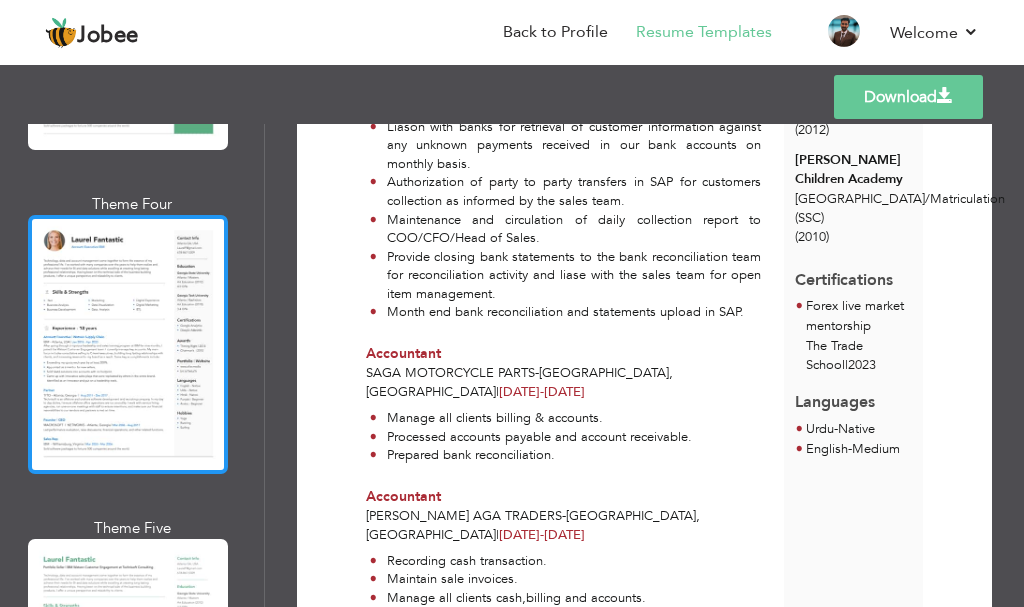 click at bounding box center (128, 344) 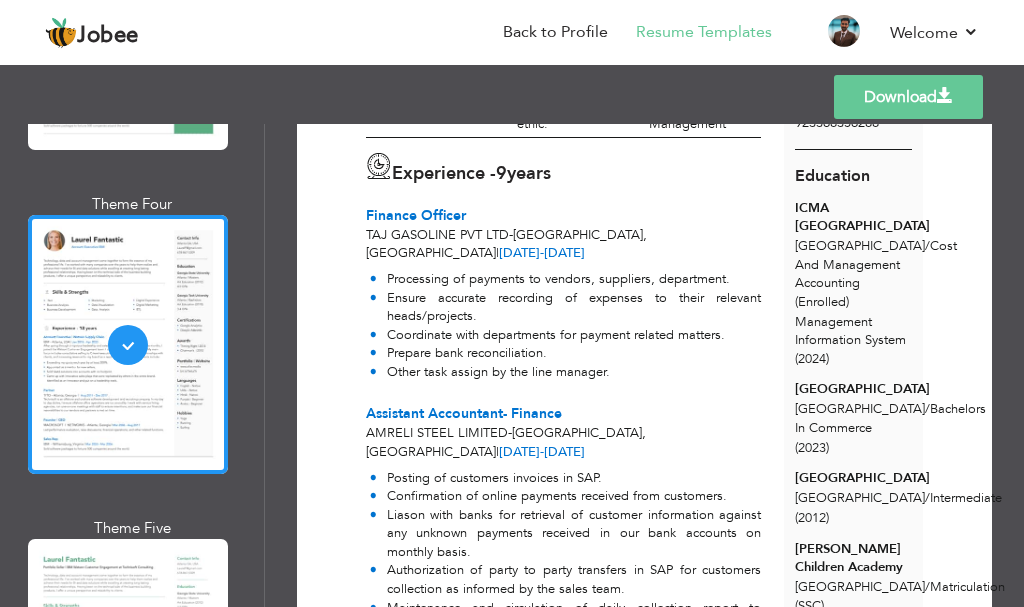 scroll, scrollTop: 365, scrollLeft: 0, axis: vertical 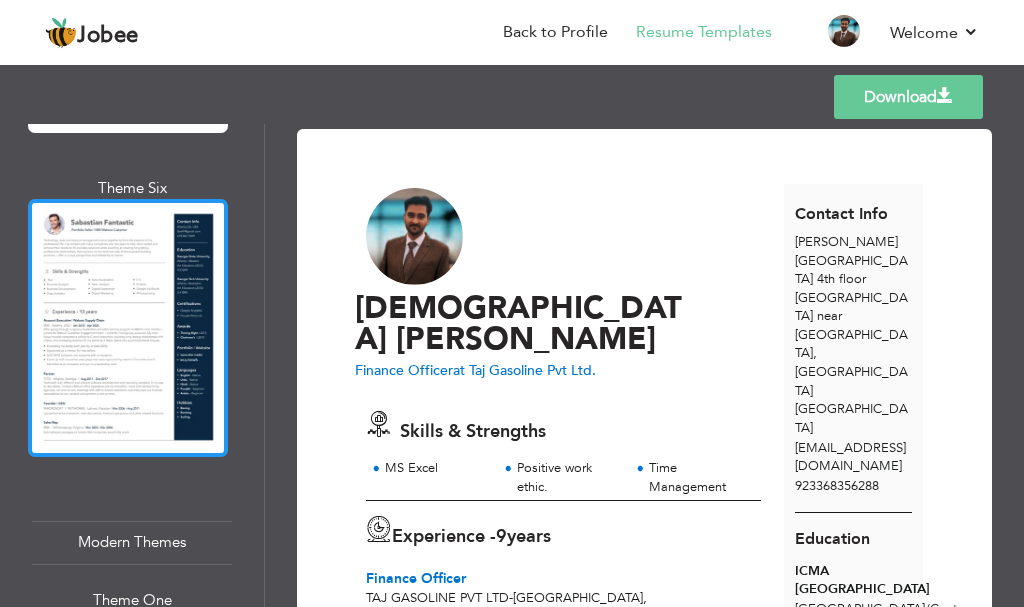 click at bounding box center (128, 328) 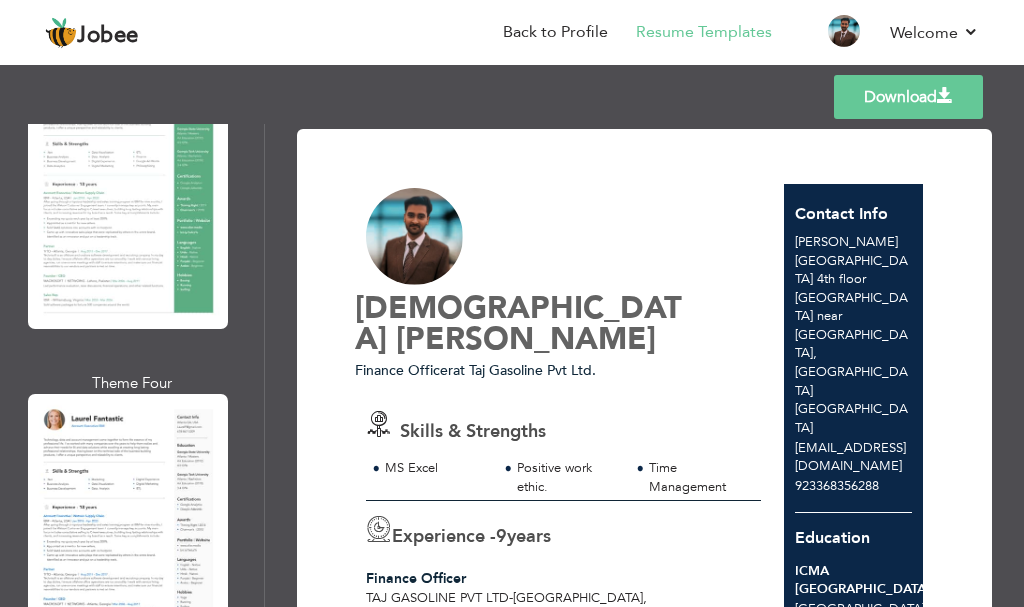 scroll, scrollTop: 717, scrollLeft: 0, axis: vertical 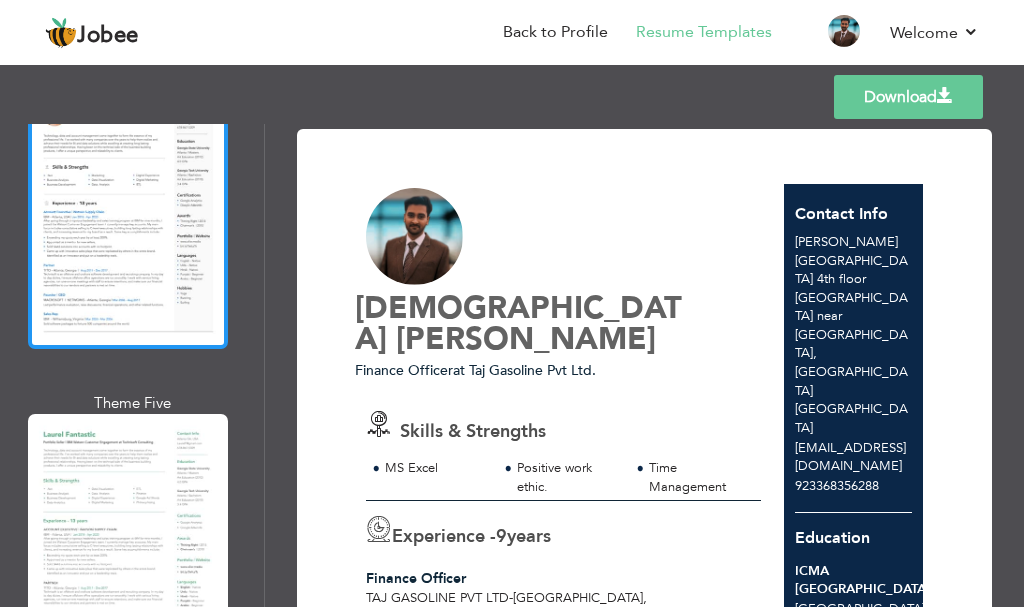 click at bounding box center (128, 219) 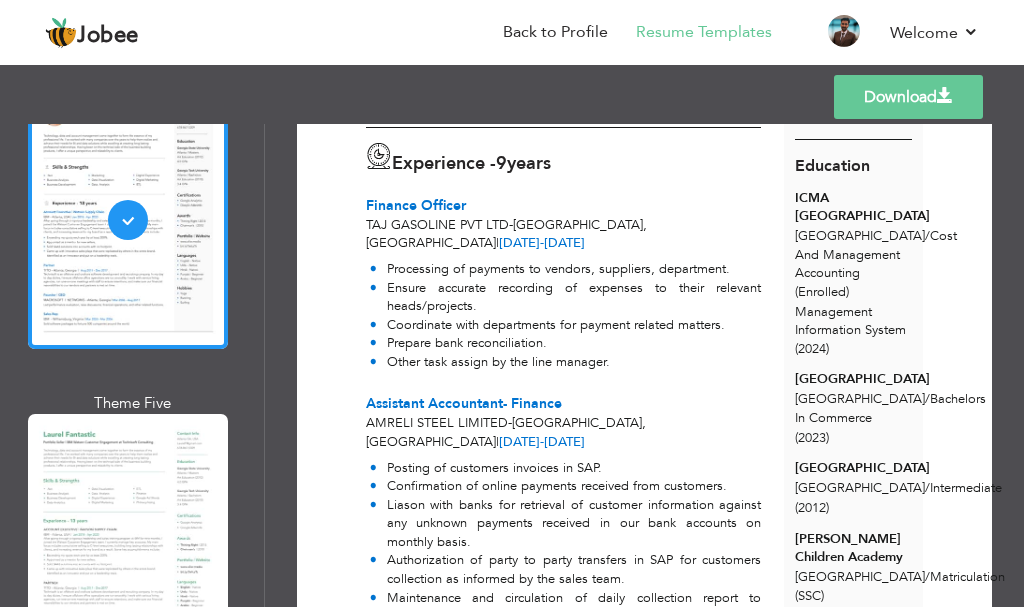 scroll, scrollTop: 383, scrollLeft: 0, axis: vertical 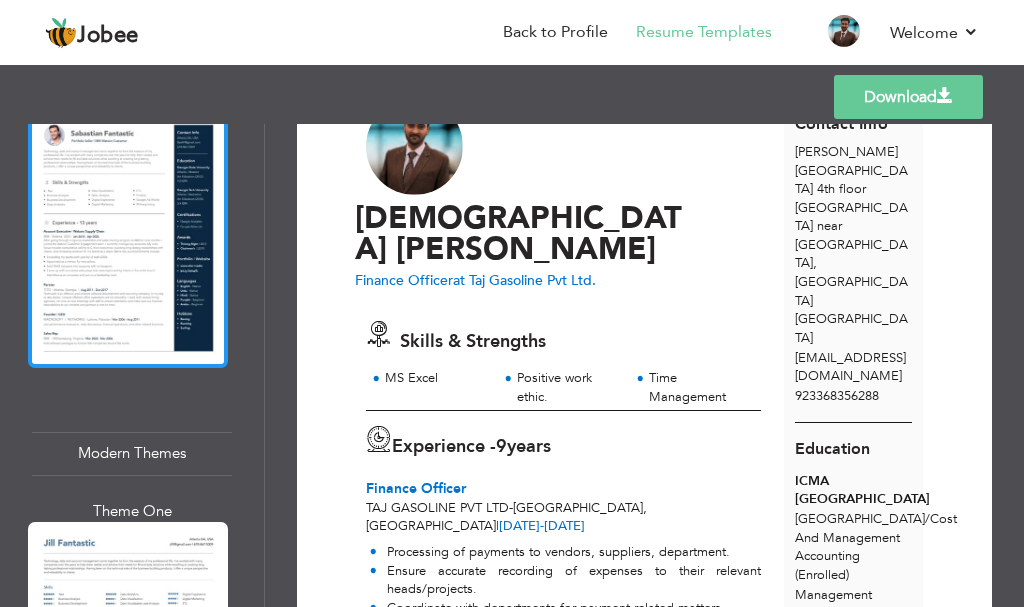 click at bounding box center (128, 239) 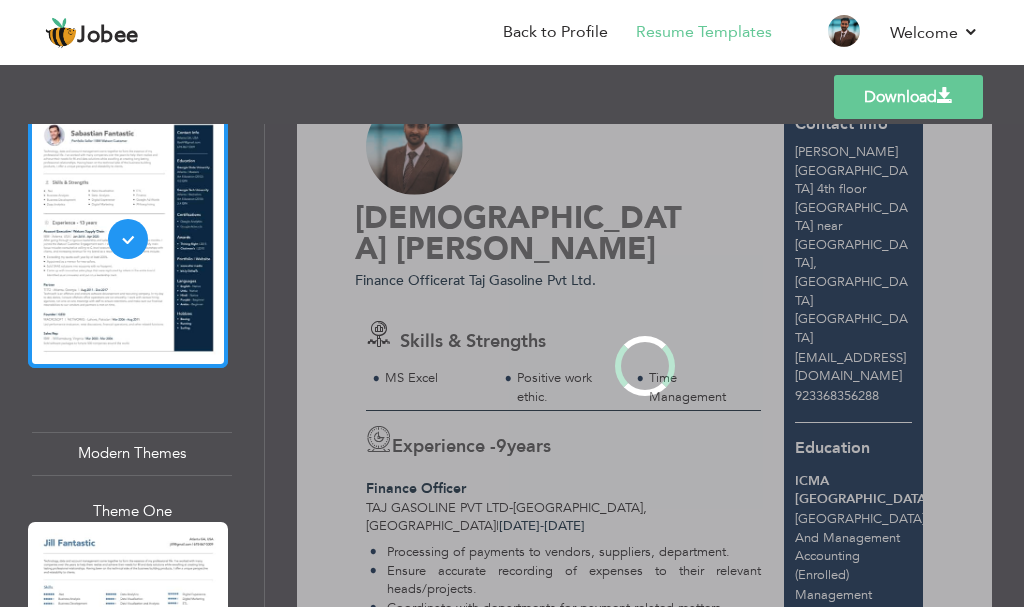 scroll, scrollTop: 0, scrollLeft: 0, axis: both 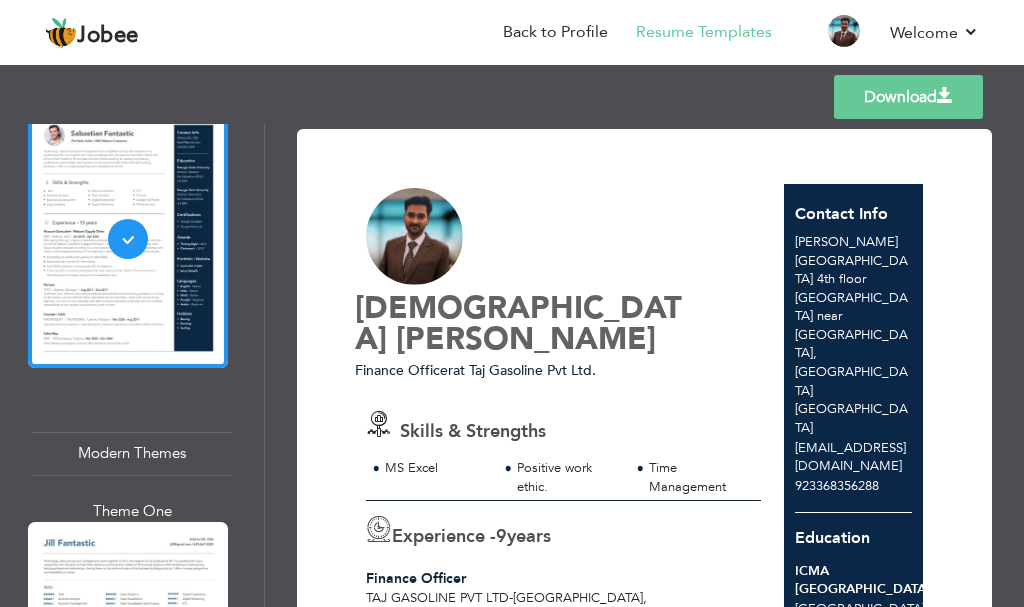 click on "Download" at bounding box center (908, 97) 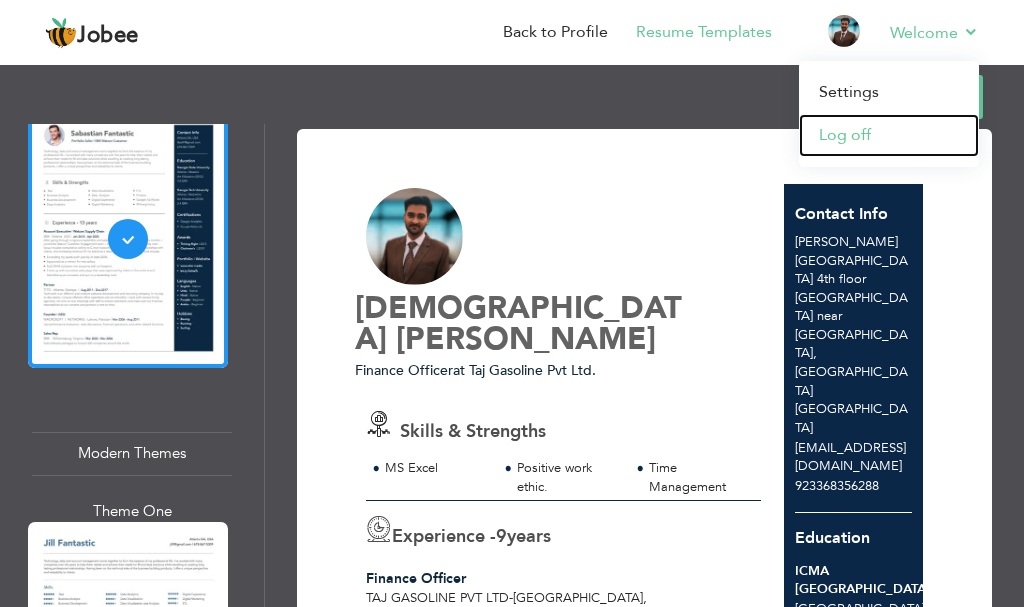 click on "Log off" at bounding box center [889, 135] 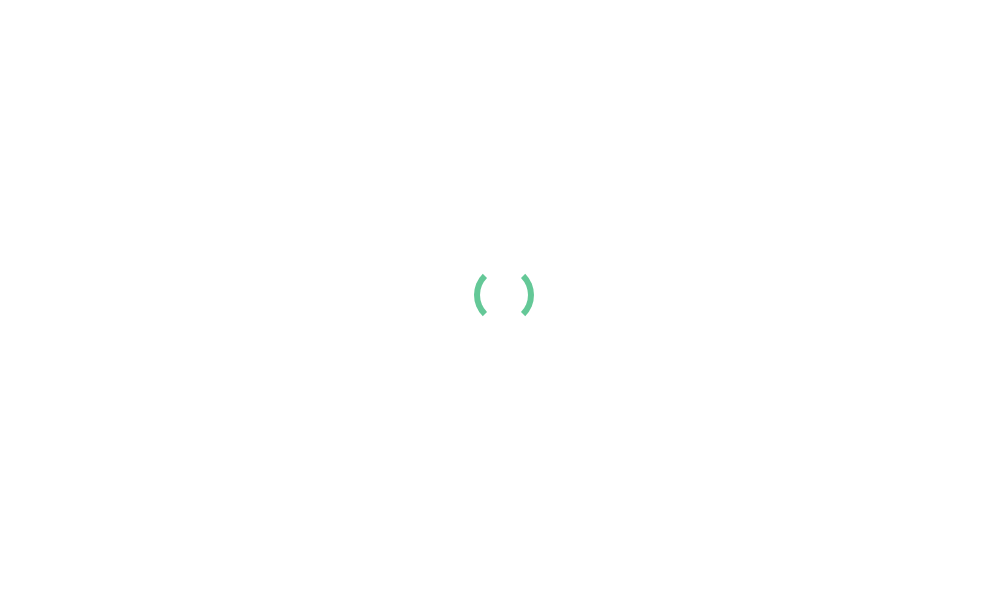 scroll, scrollTop: 0, scrollLeft: 0, axis: both 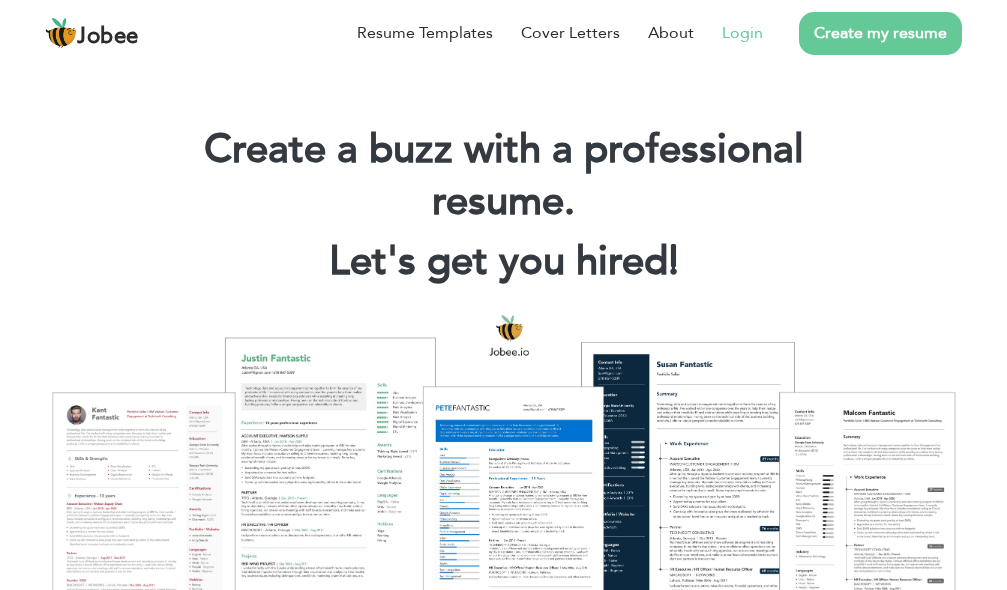click on "Login" at bounding box center (742, 33) 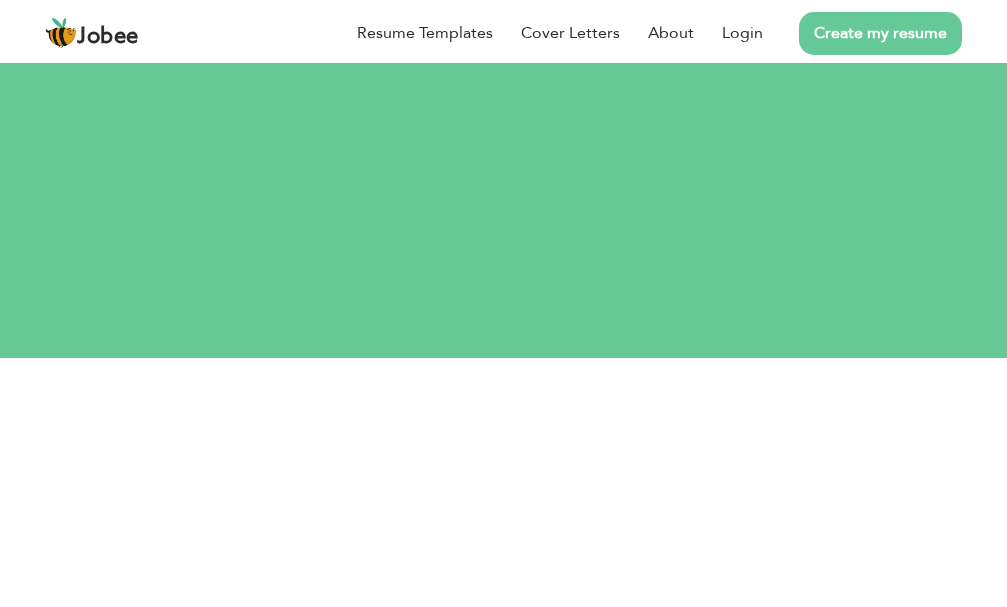 scroll, scrollTop: 0, scrollLeft: 0, axis: both 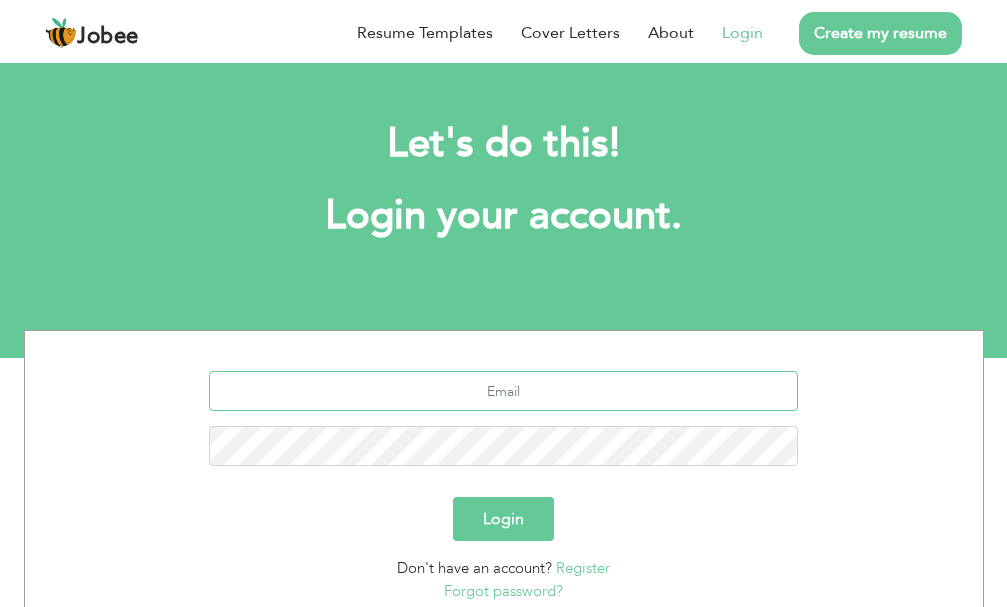 click at bounding box center [503, 391] 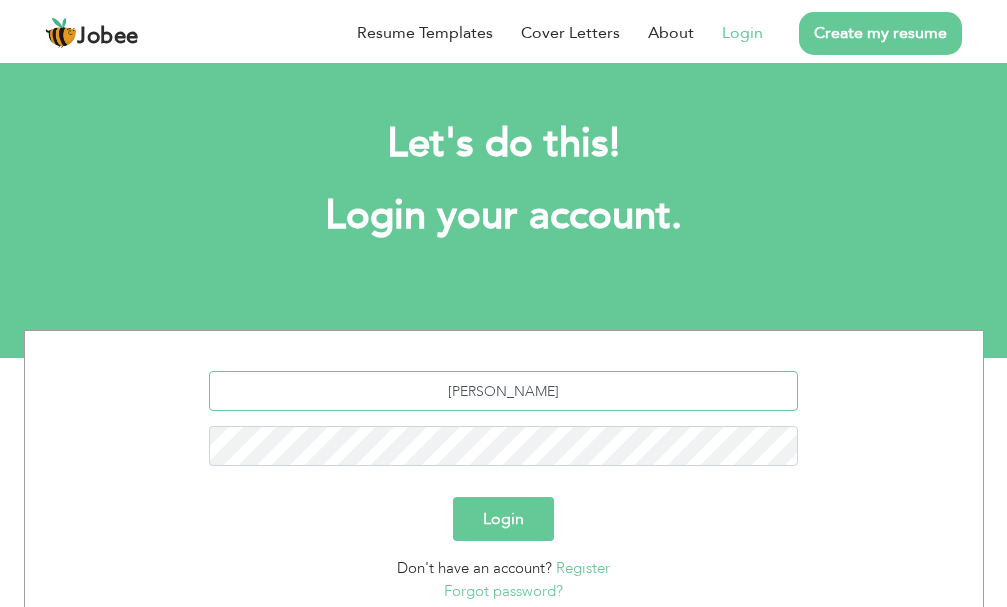 type on "khizardaawal@gmail.com" 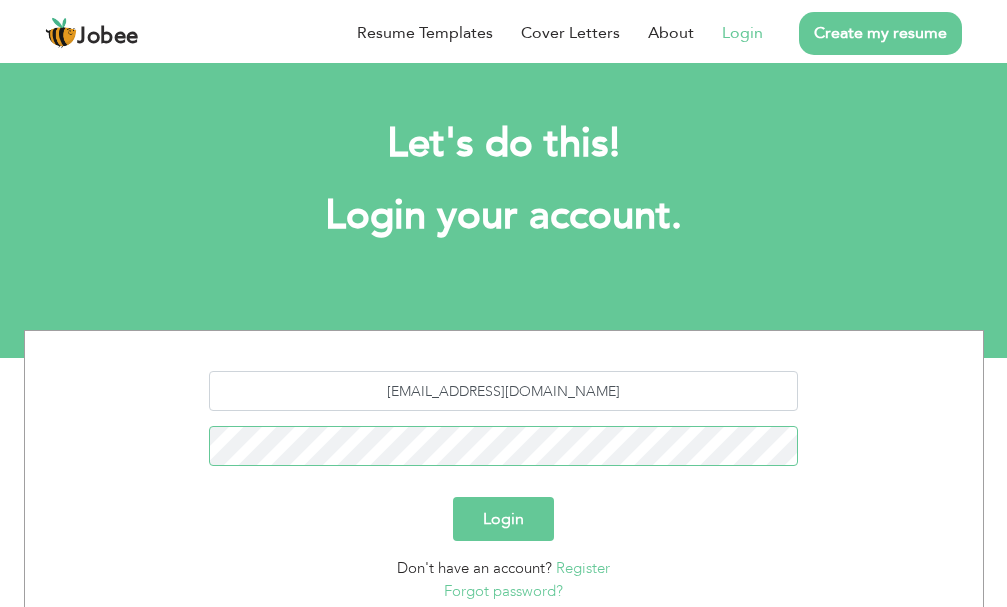 click on "Login" at bounding box center (503, 519) 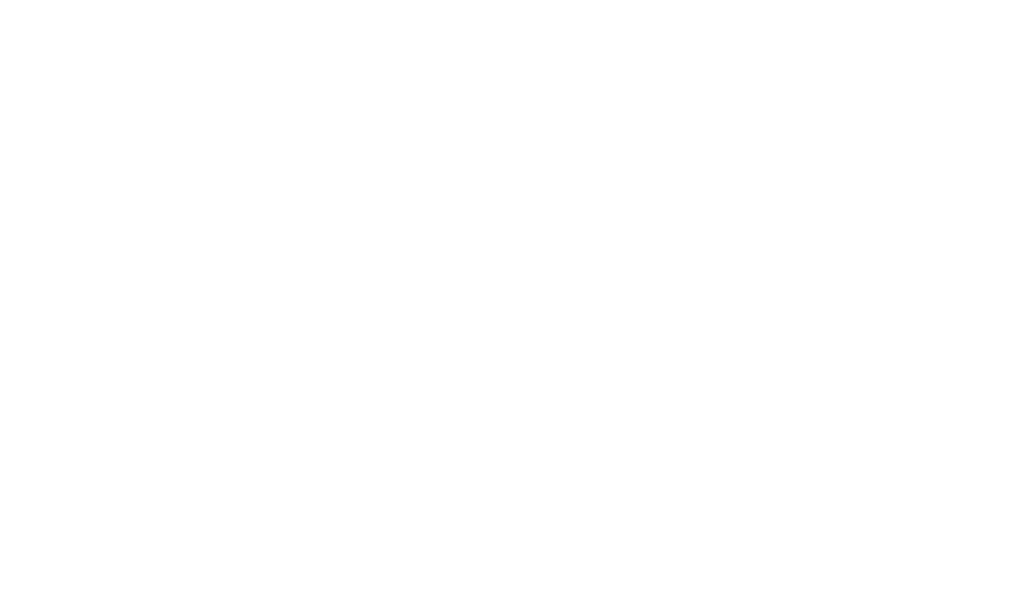 scroll, scrollTop: 0, scrollLeft: 0, axis: both 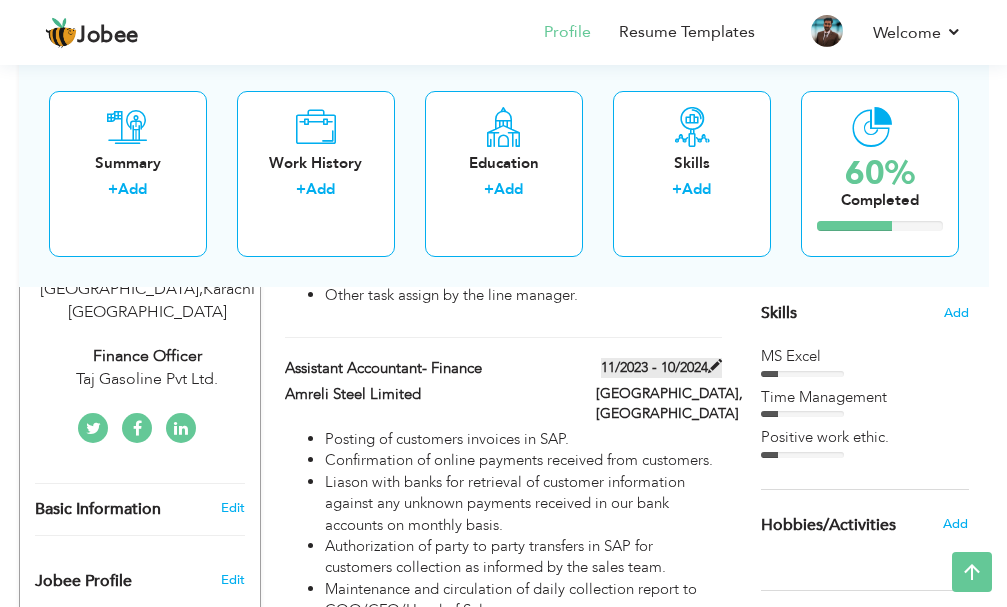 click at bounding box center (715, 366) 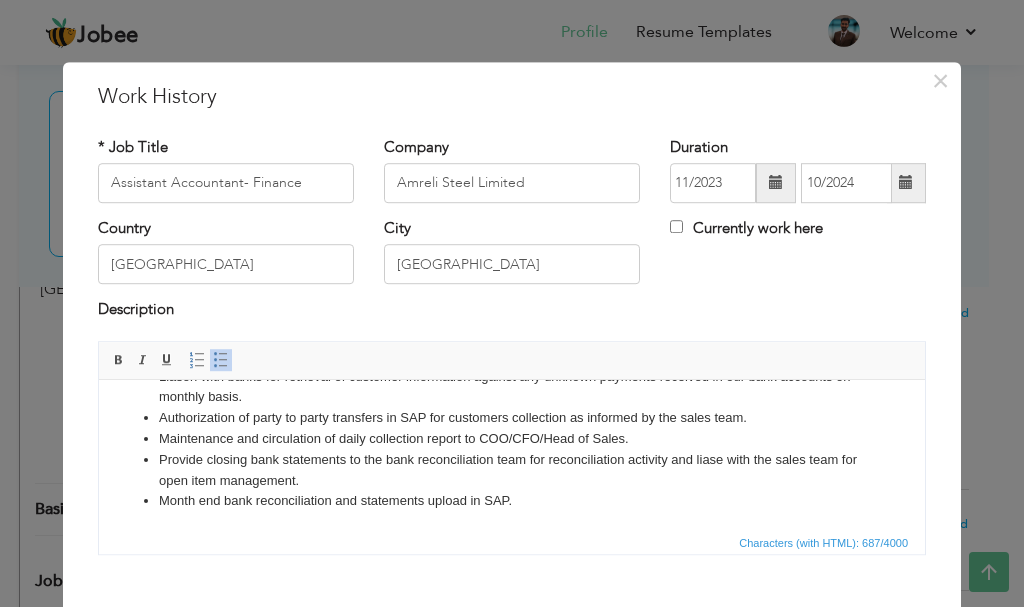 scroll, scrollTop: 77, scrollLeft: 0, axis: vertical 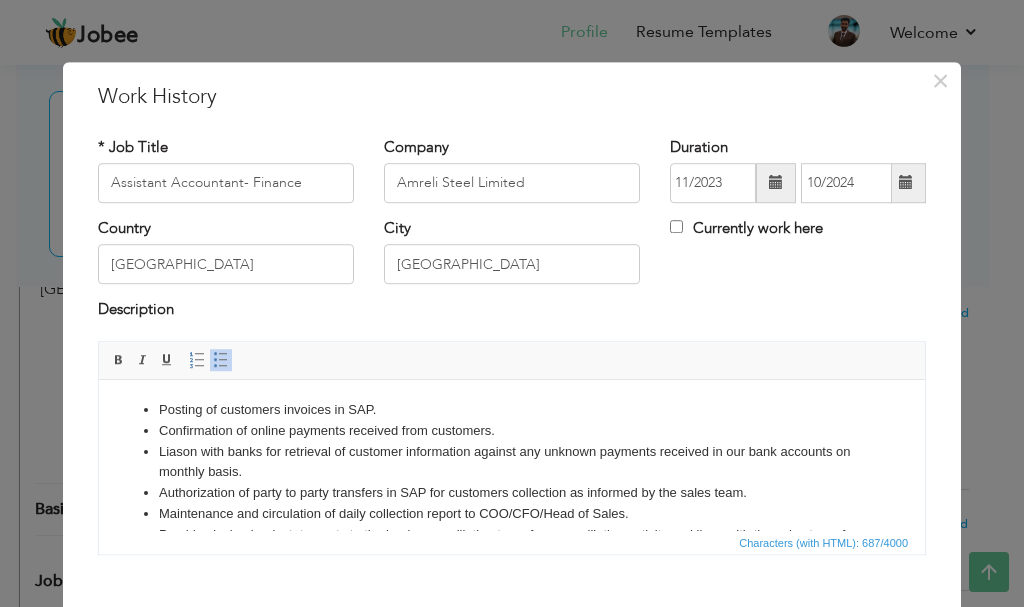 drag, startPoint x: 911, startPoint y: 456, endPoint x: 1047, endPoint y: 655, distance: 241.03319 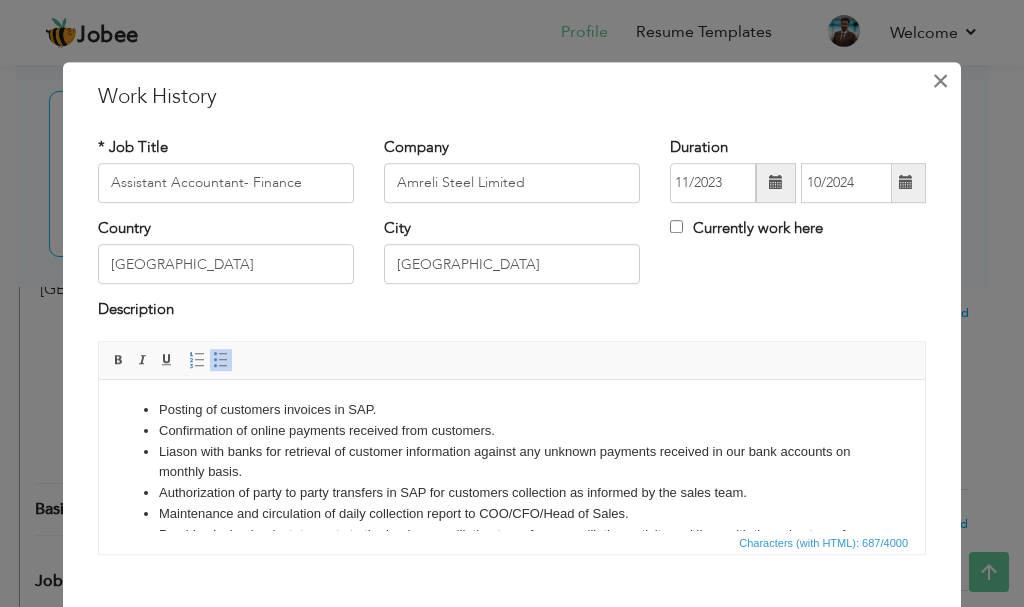 click on "×" at bounding box center (940, 81) 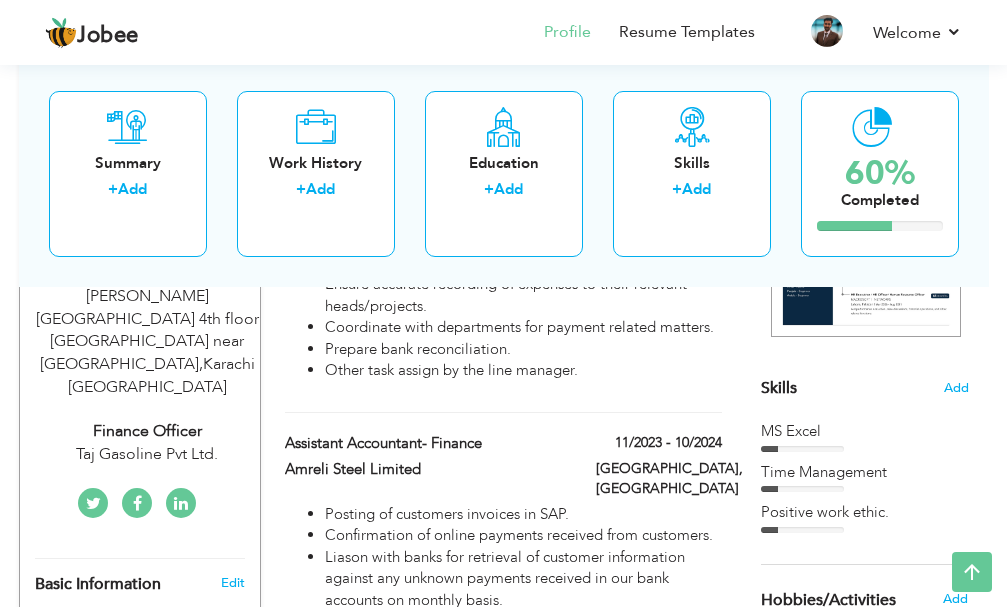 scroll, scrollTop: 366, scrollLeft: 0, axis: vertical 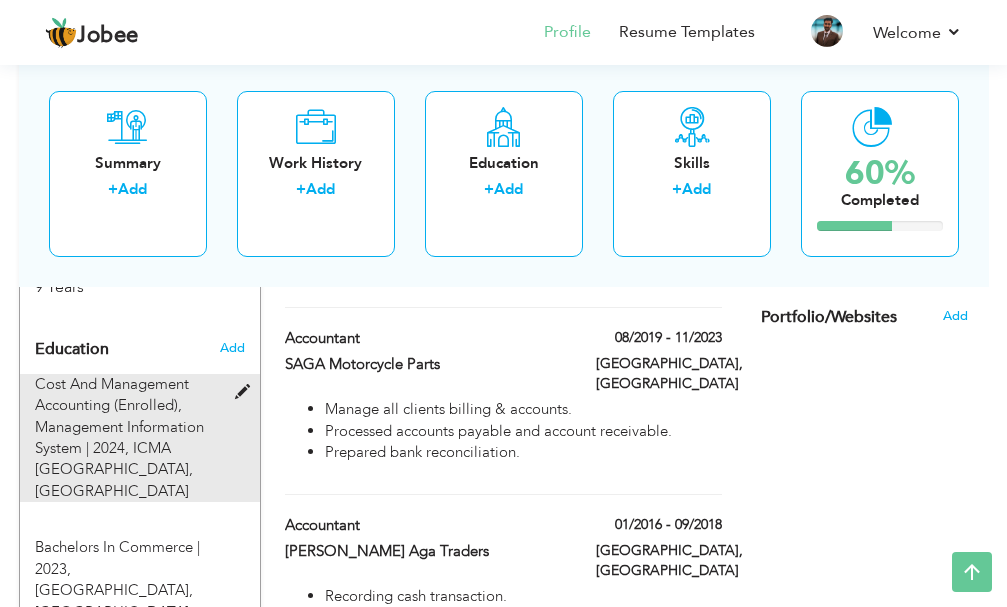 click at bounding box center (247, 392) 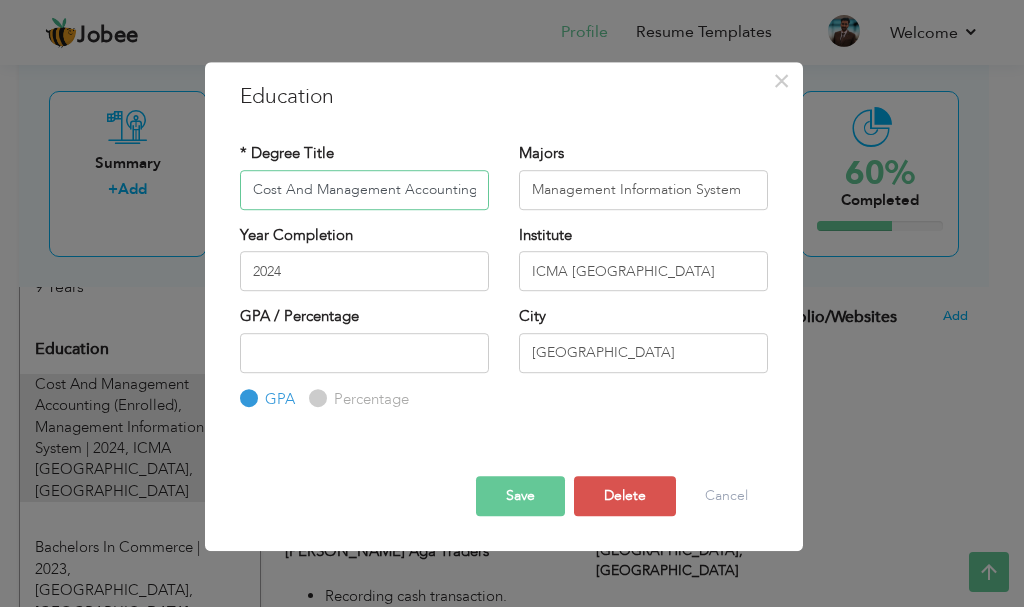 scroll, scrollTop: 0, scrollLeft: 60, axis: horizontal 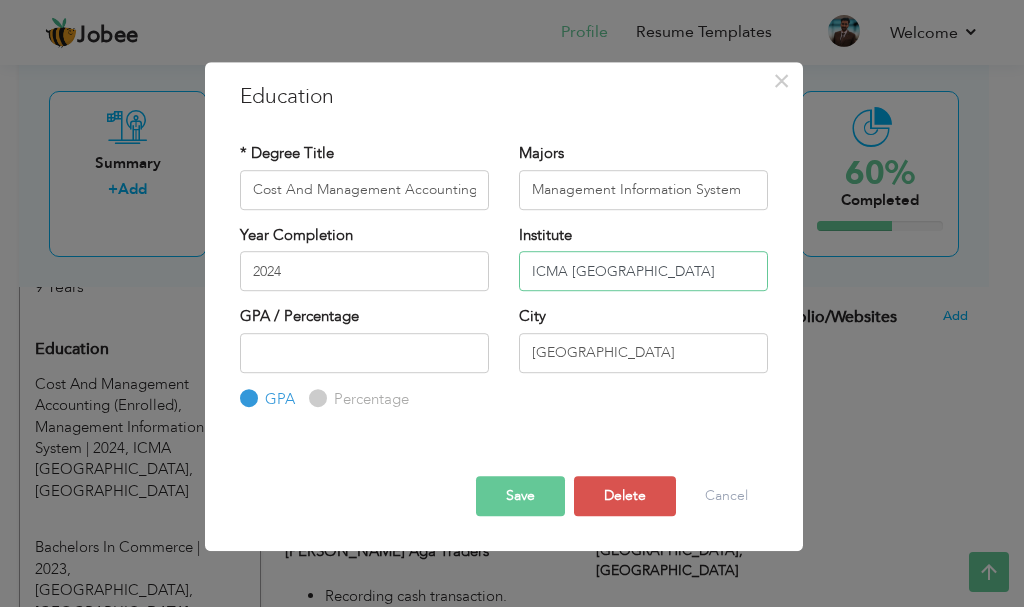 drag, startPoint x: 685, startPoint y: 276, endPoint x: 684, endPoint y: 262, distance: 14.035668 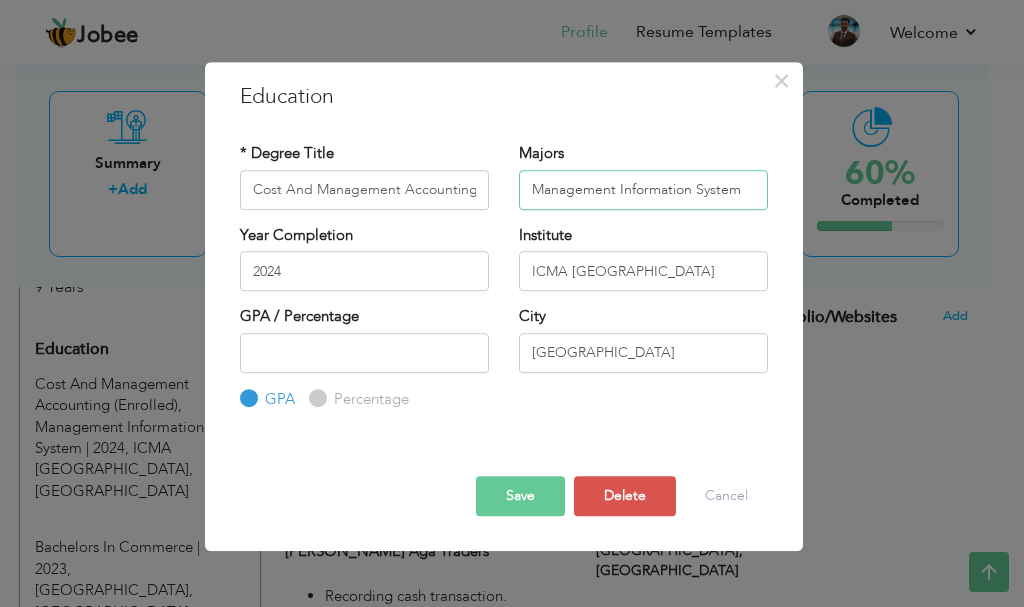 click on "Management Information System" at bounding box center [643, 190] 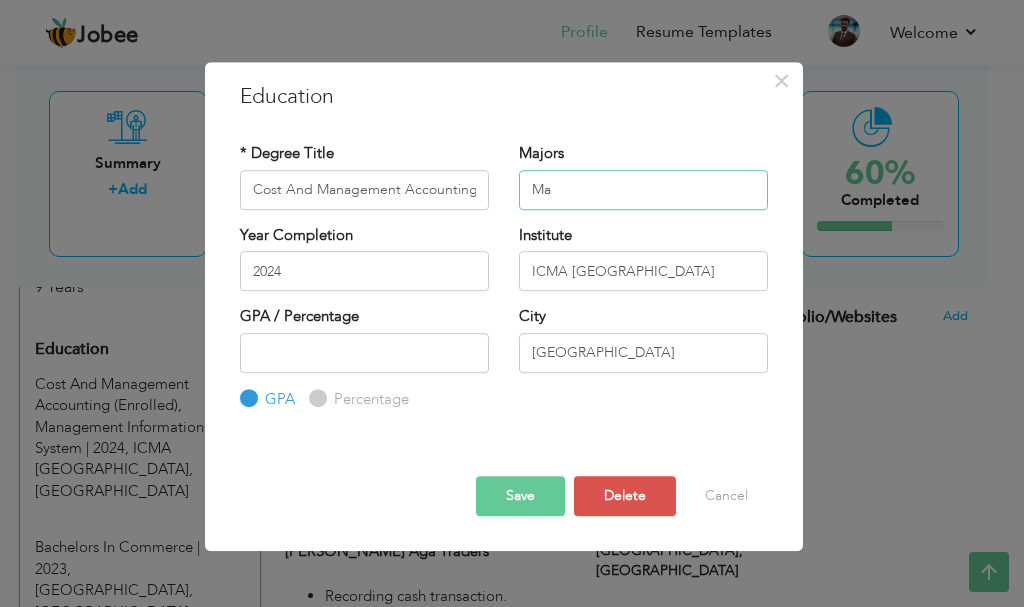 type on "M" 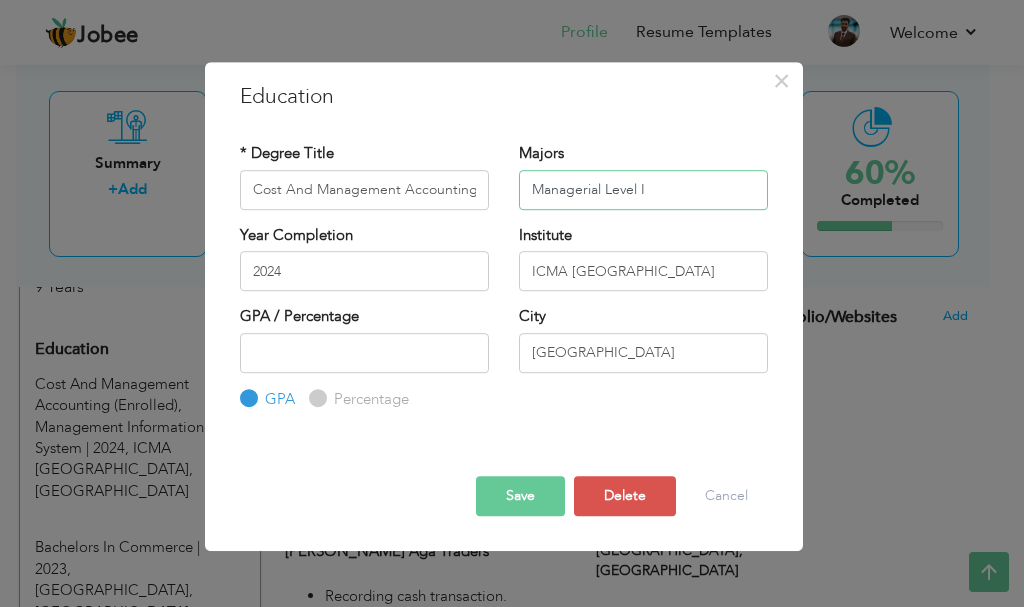 type on "Managerial Level I" 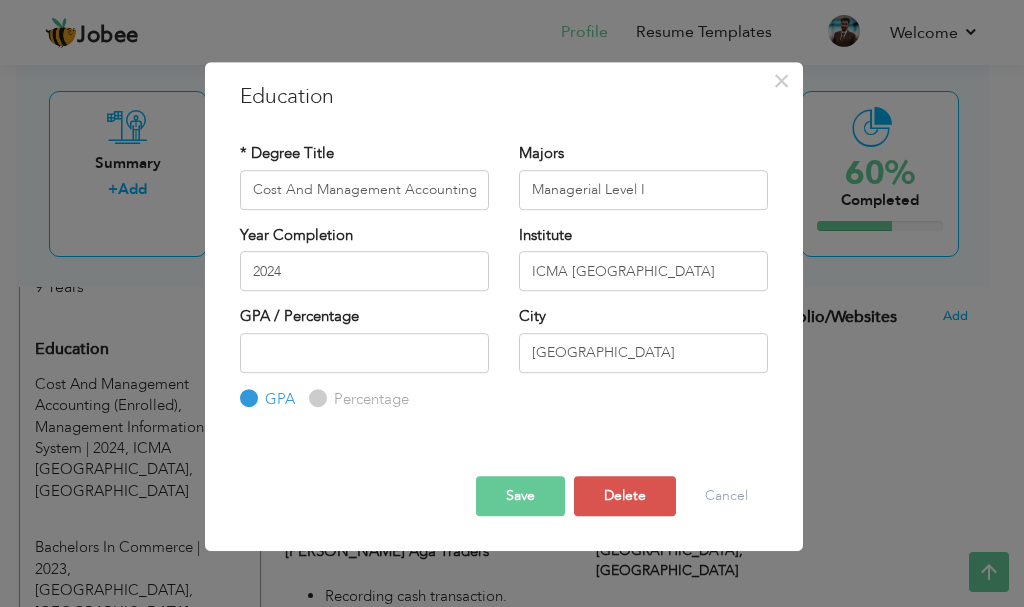 click on "Save" at bounding box center (520, 496) 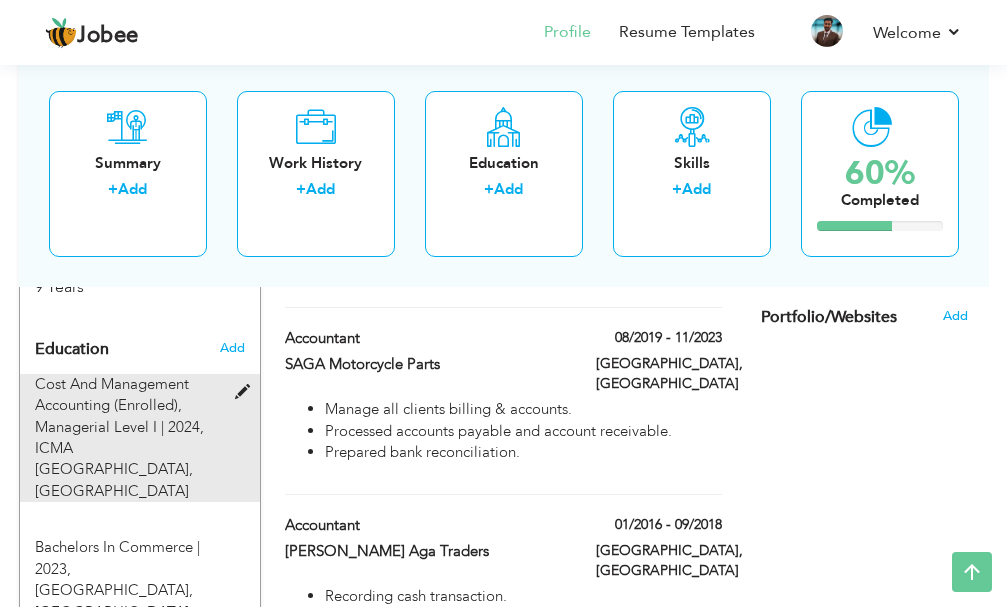 click at bounding box center (247, 392) 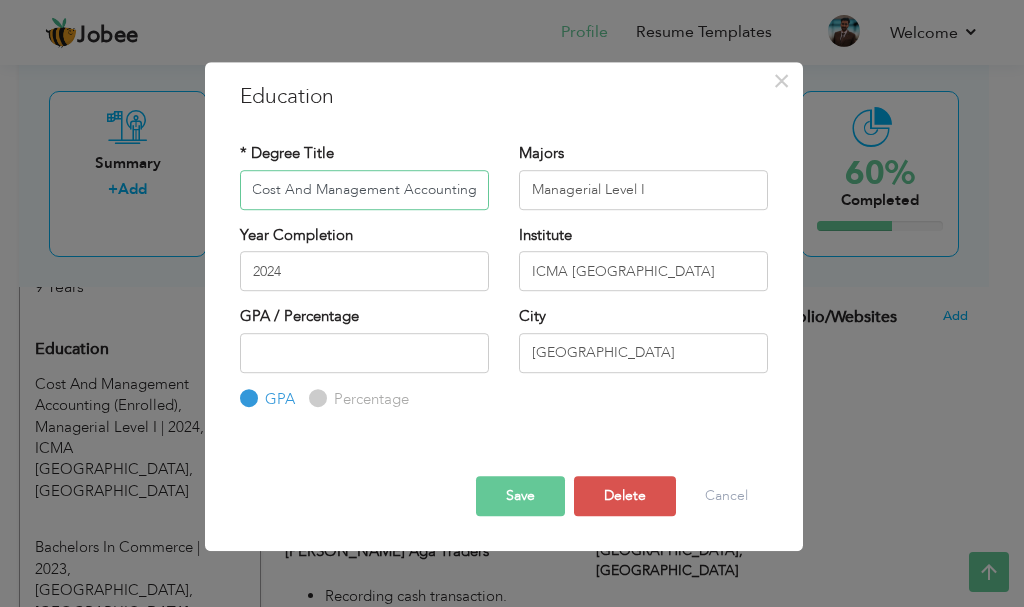 type on "Cost And Management Accounting" 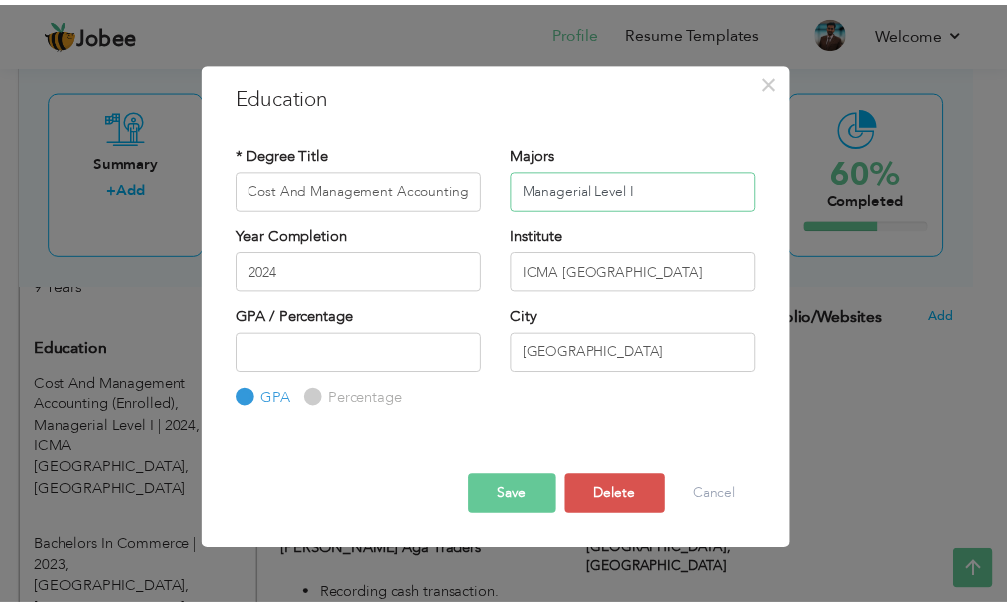 scroll, scrollTop: 0, scrollLeft: 0, axis: both 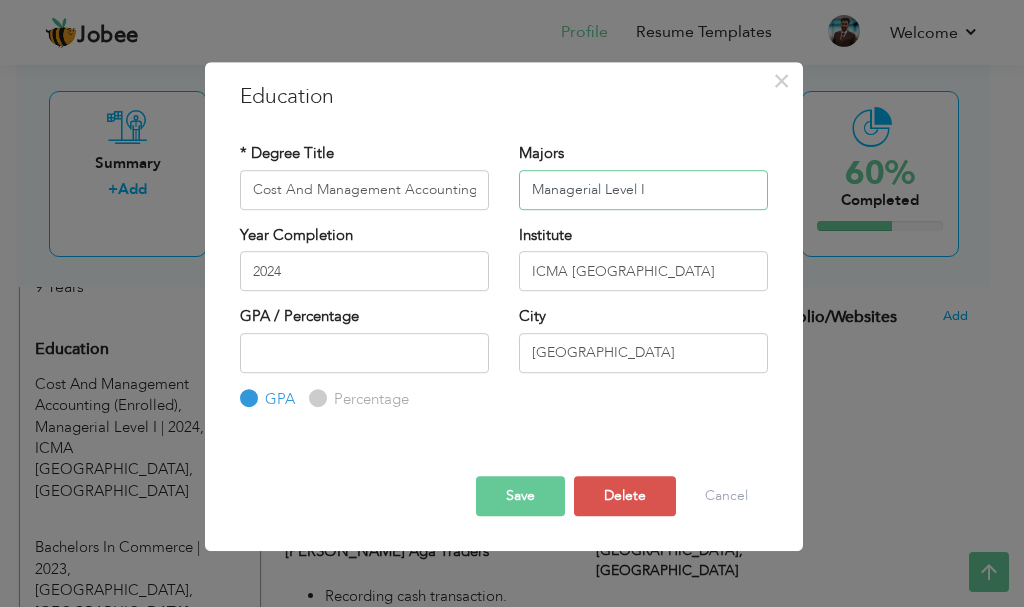 click on "Managerial Level I" at bounding box center (643, 190) 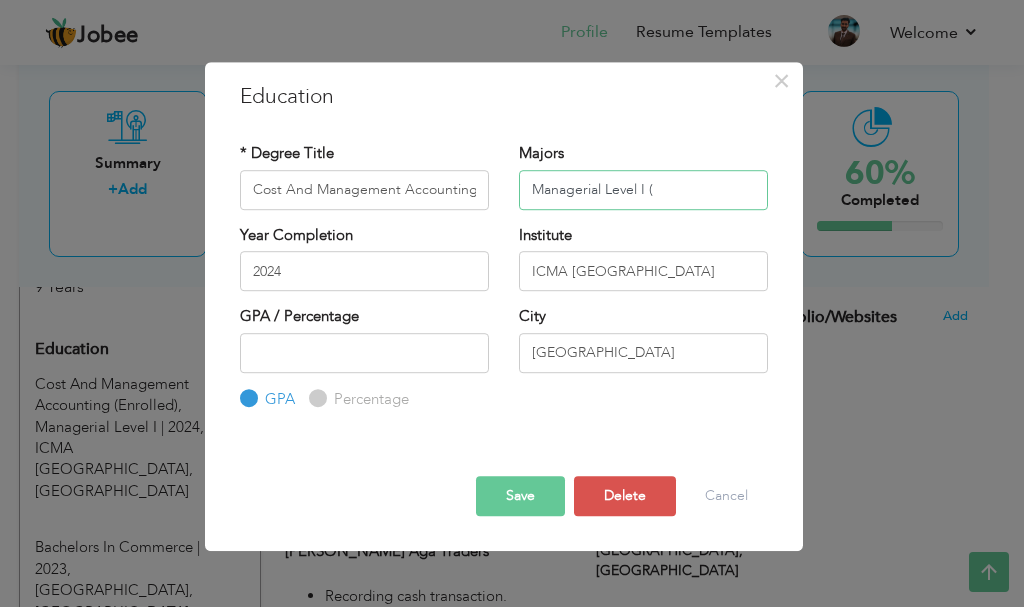 paste on "(Enrolled)" 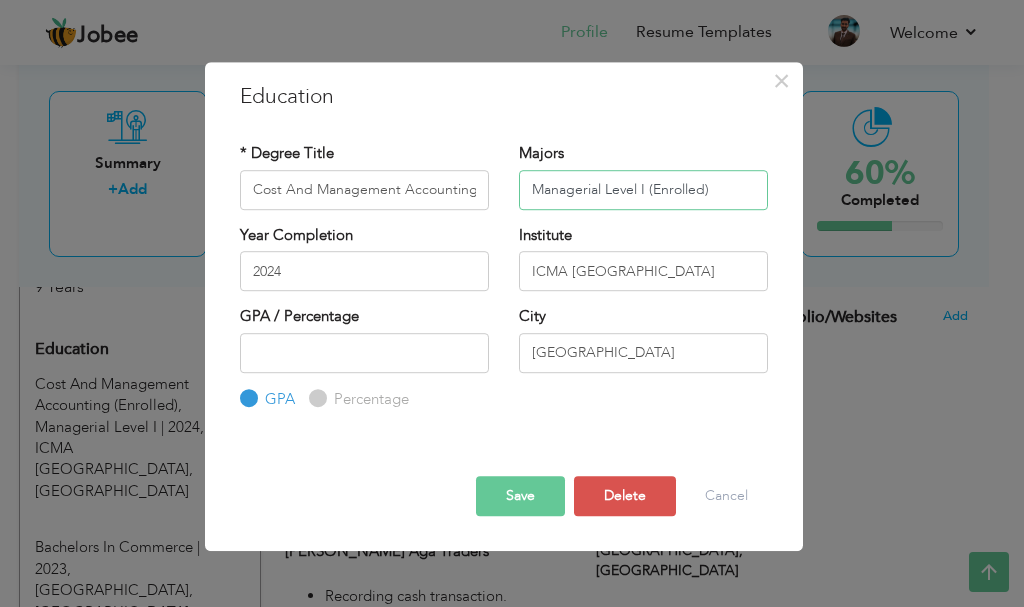 type on "Managerial Level I (Enrolled)" 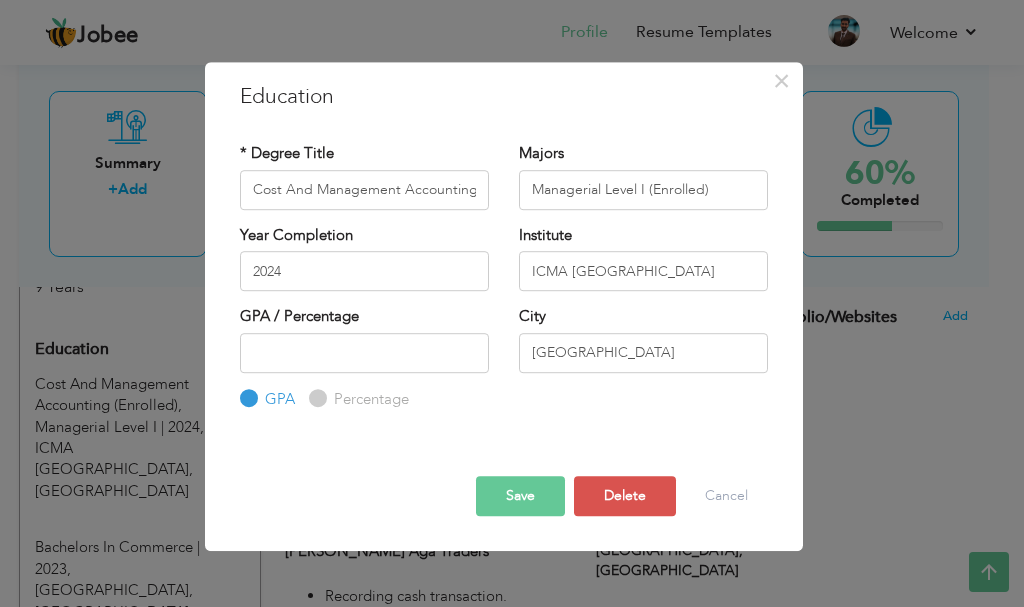 click on "Save" at bounding box center (520, 496) 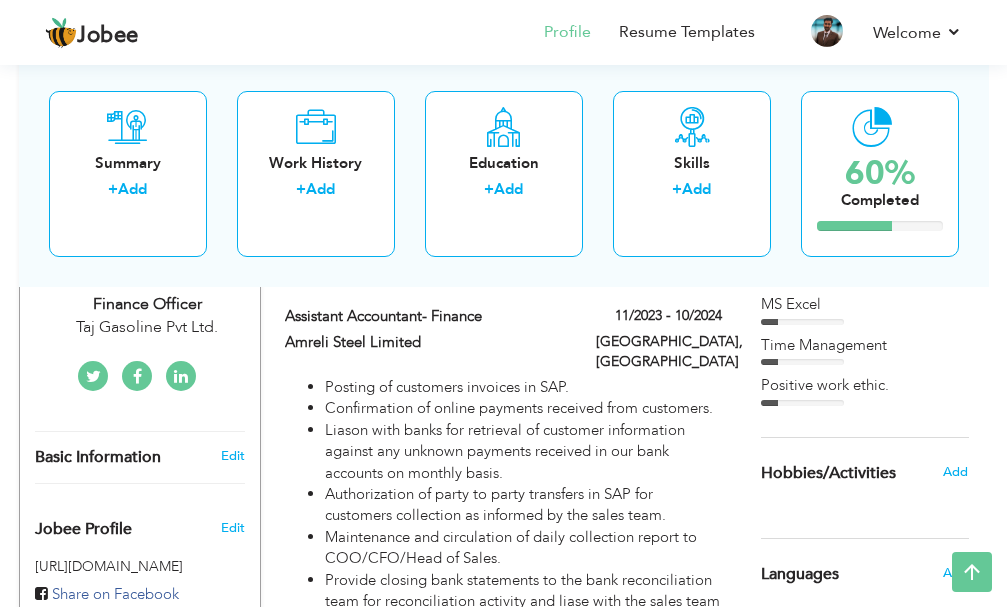 scroll, scrollTop: 325, scrollLeft: 0, axis: vertical 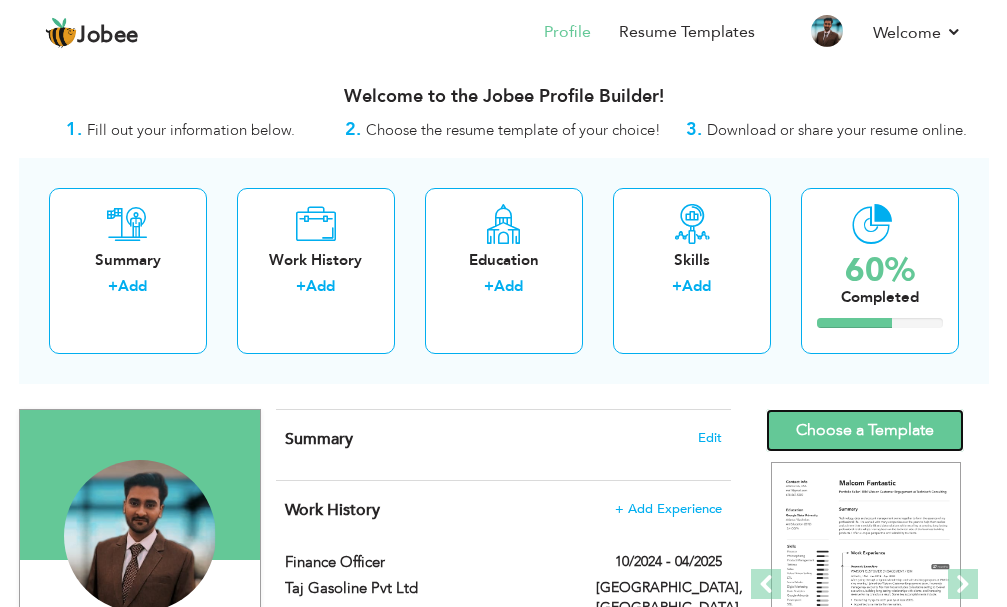 click on "Choose a Template" at bounding box center [865, 430] 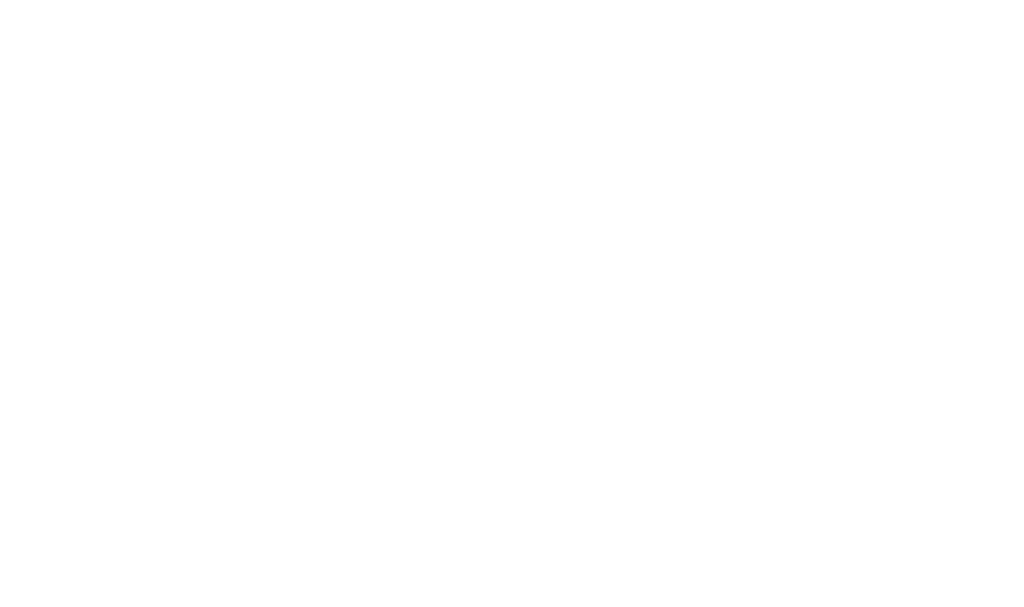 scroll, scrollTop: 0, scrollLeft: 0, axis: both 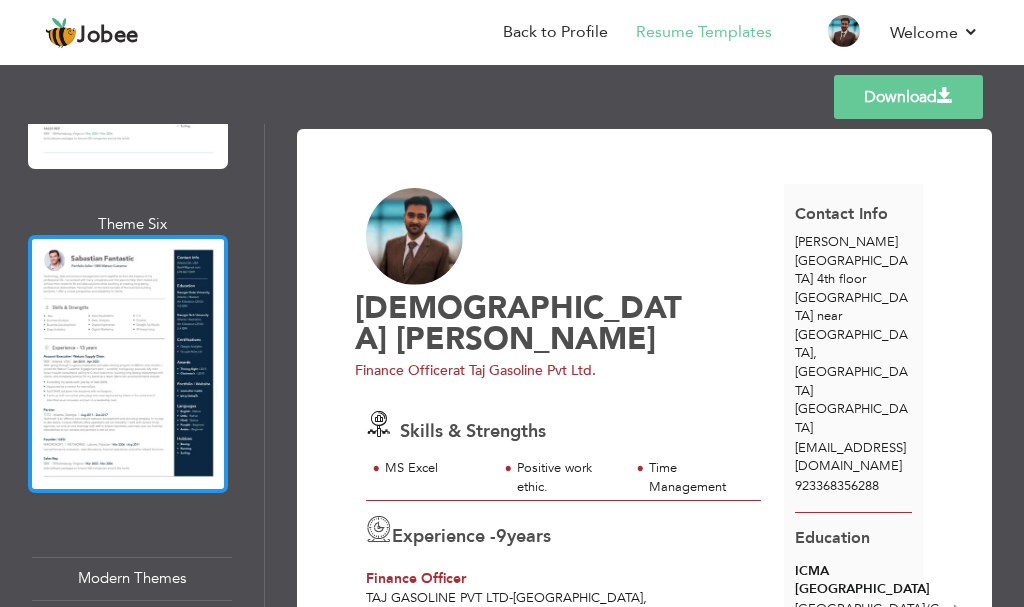 click at bounding box center (128, 364) 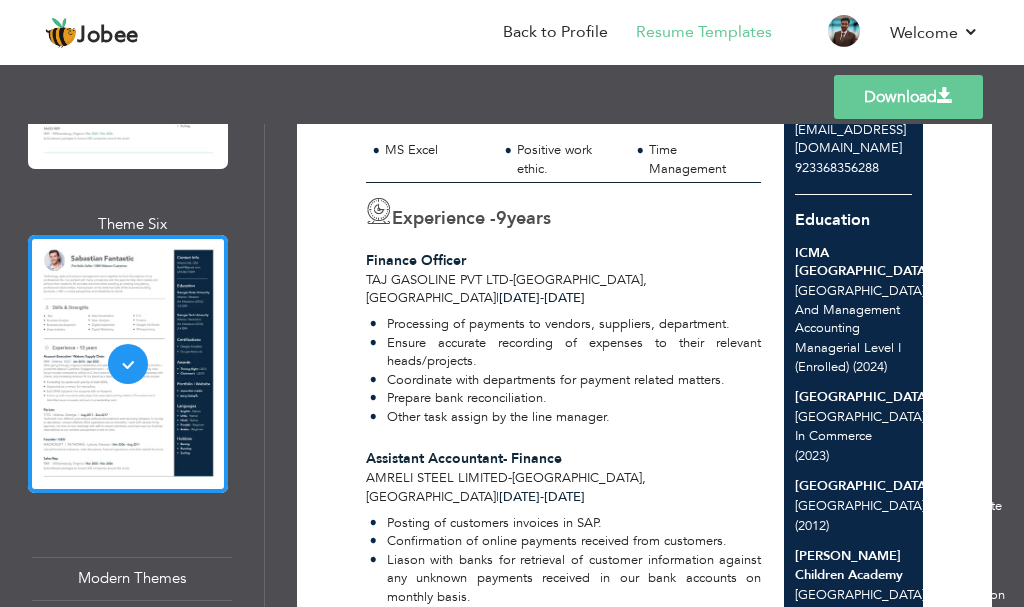 scroll, scrollTop: 324, scrollLeft: 0, axis: vertical 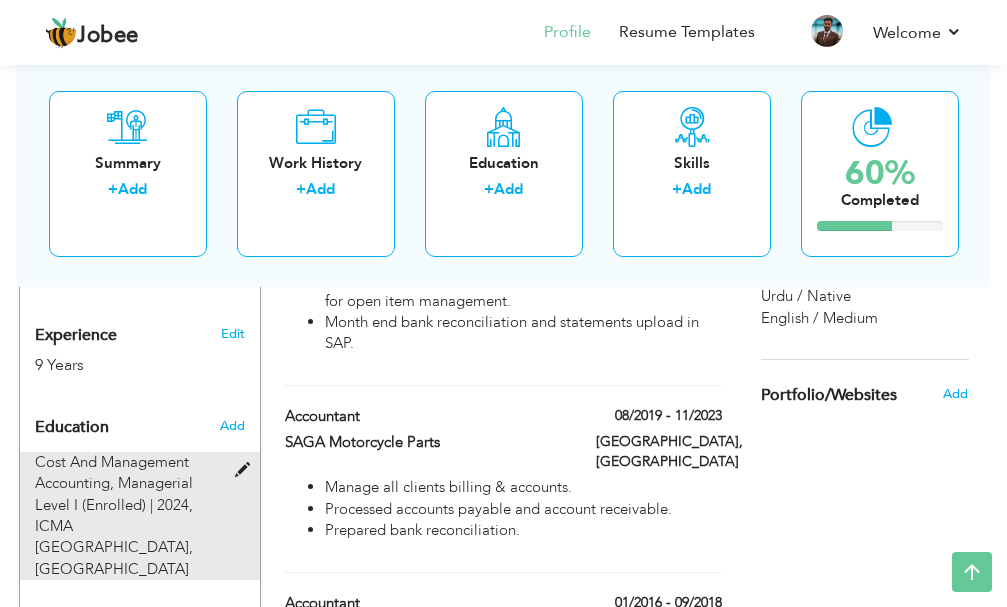 click at bounding box center [247, 470] 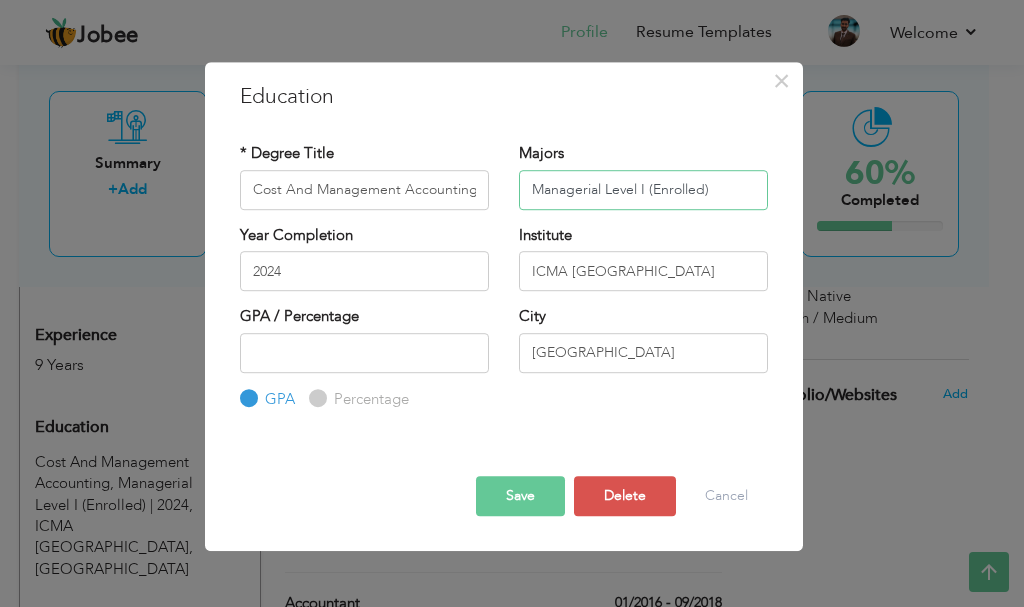 click on "Managerial Level I (Enrolled)" at bounding box center (643, 190) 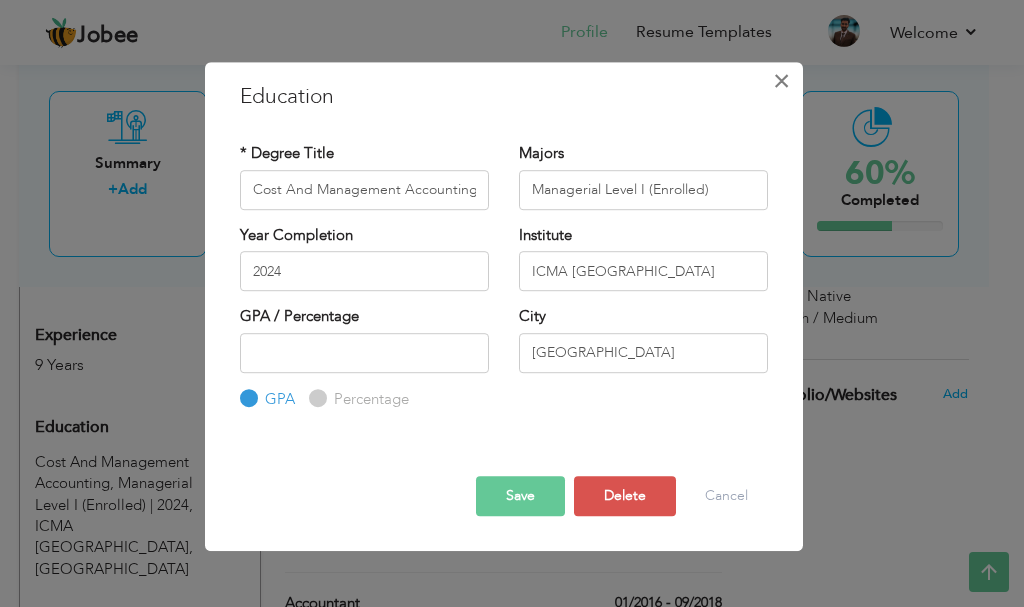 click on "×" at bounding box center [781, 81] 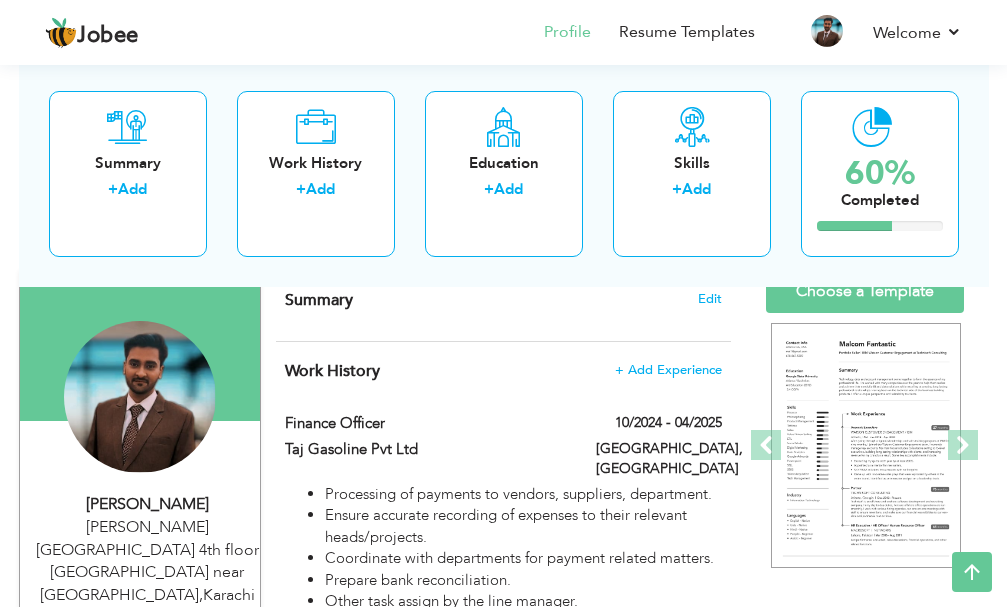 scroll, scrollTop: 138, scrollLeft: 0, axis: vertical 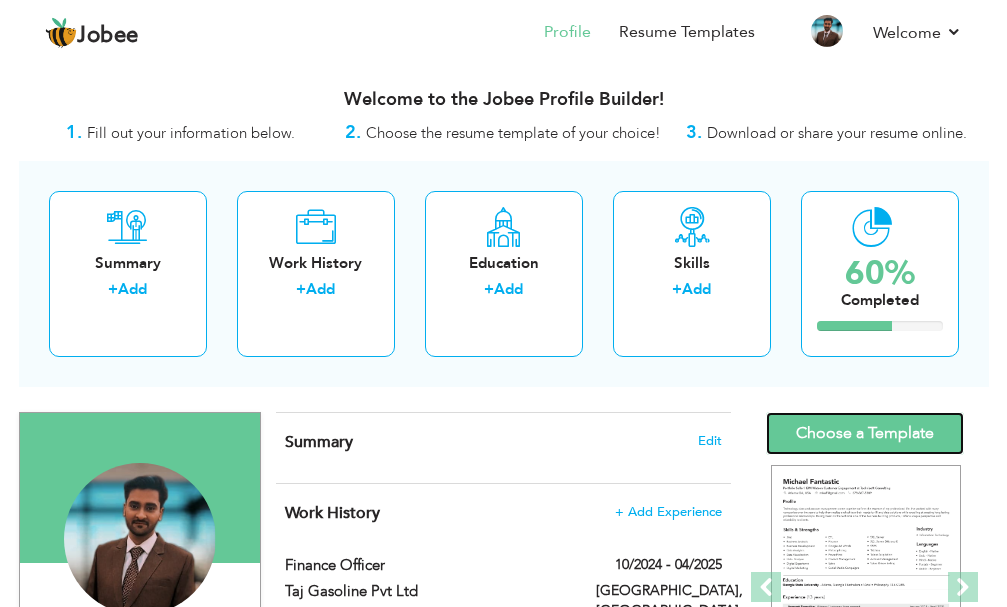 click on "Choose a Template" at bounding box center [865, 433] 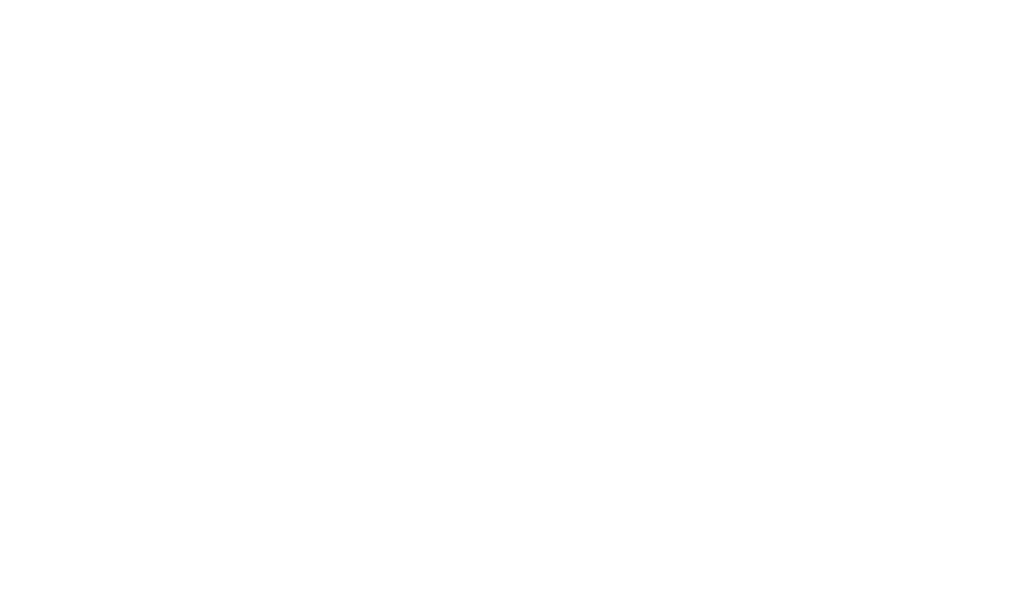 scroll, scrollTop: 0, scrollLeft: 0, axis: both 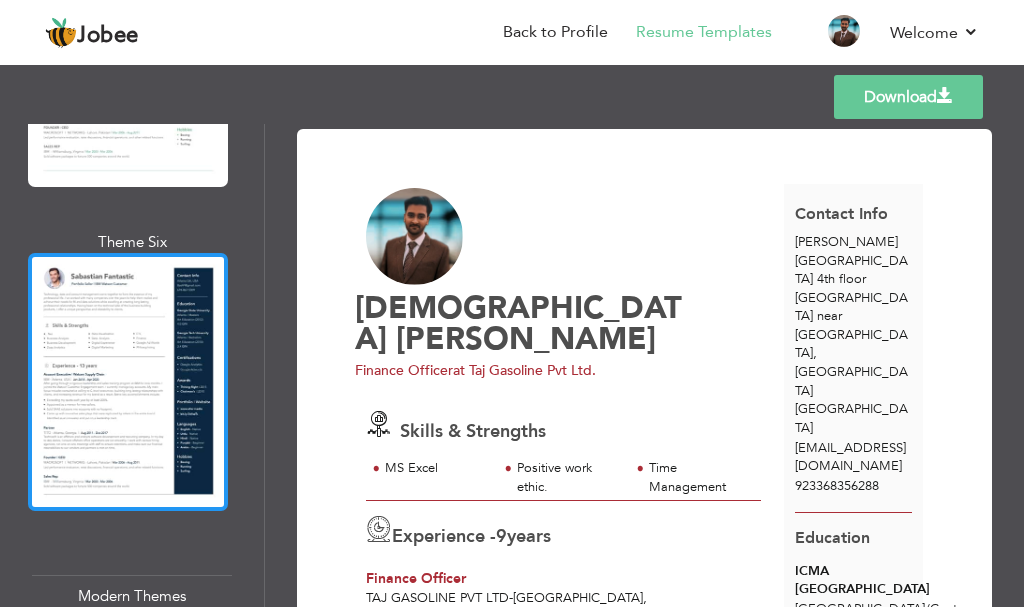 click at bounding box center [128, 382] 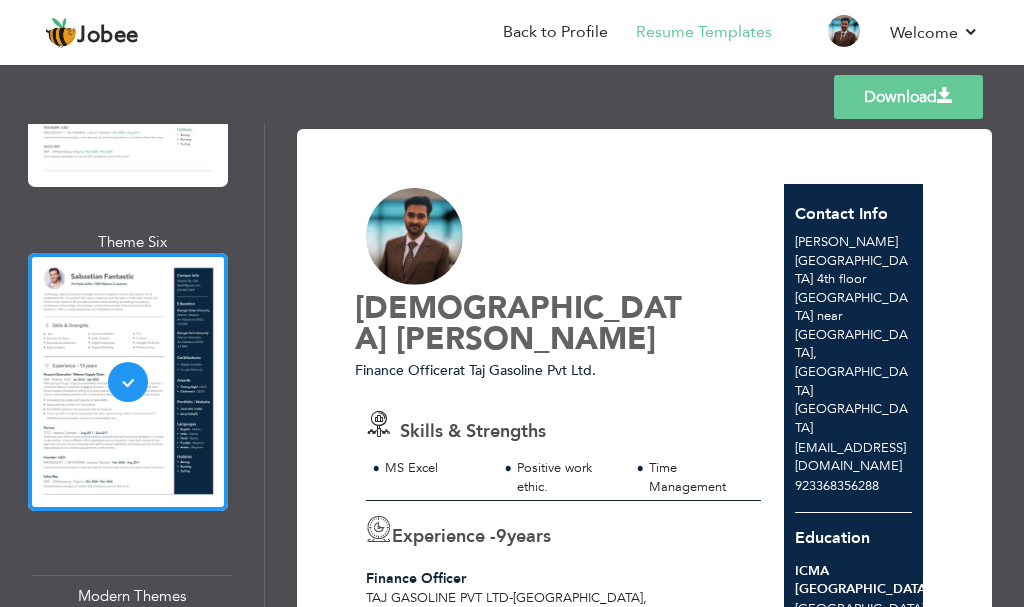 click on "Download" at bounding box center [908, 97] 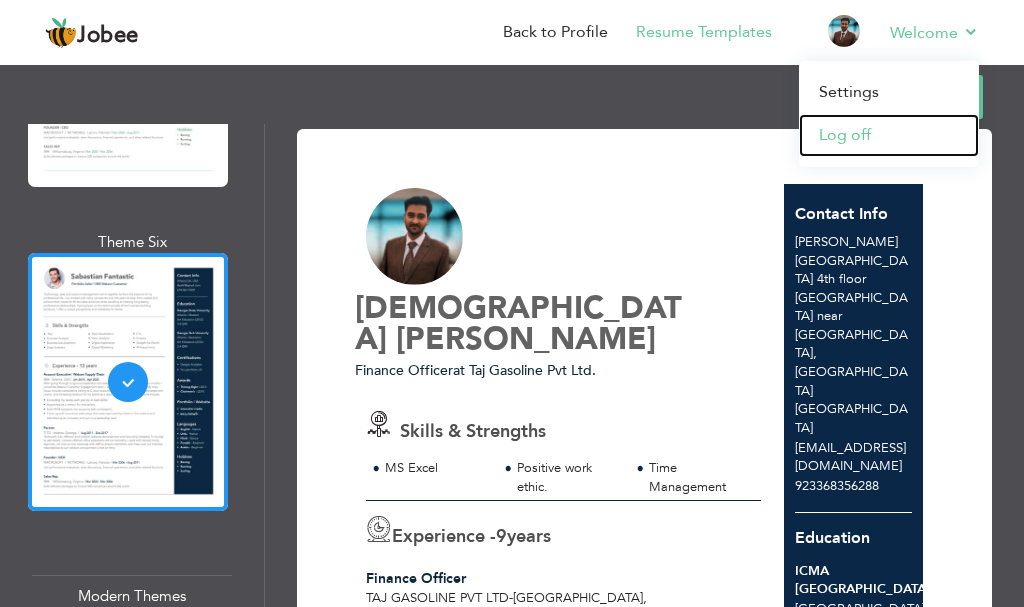 click on "Log off" at bounding box center [889, 135] 